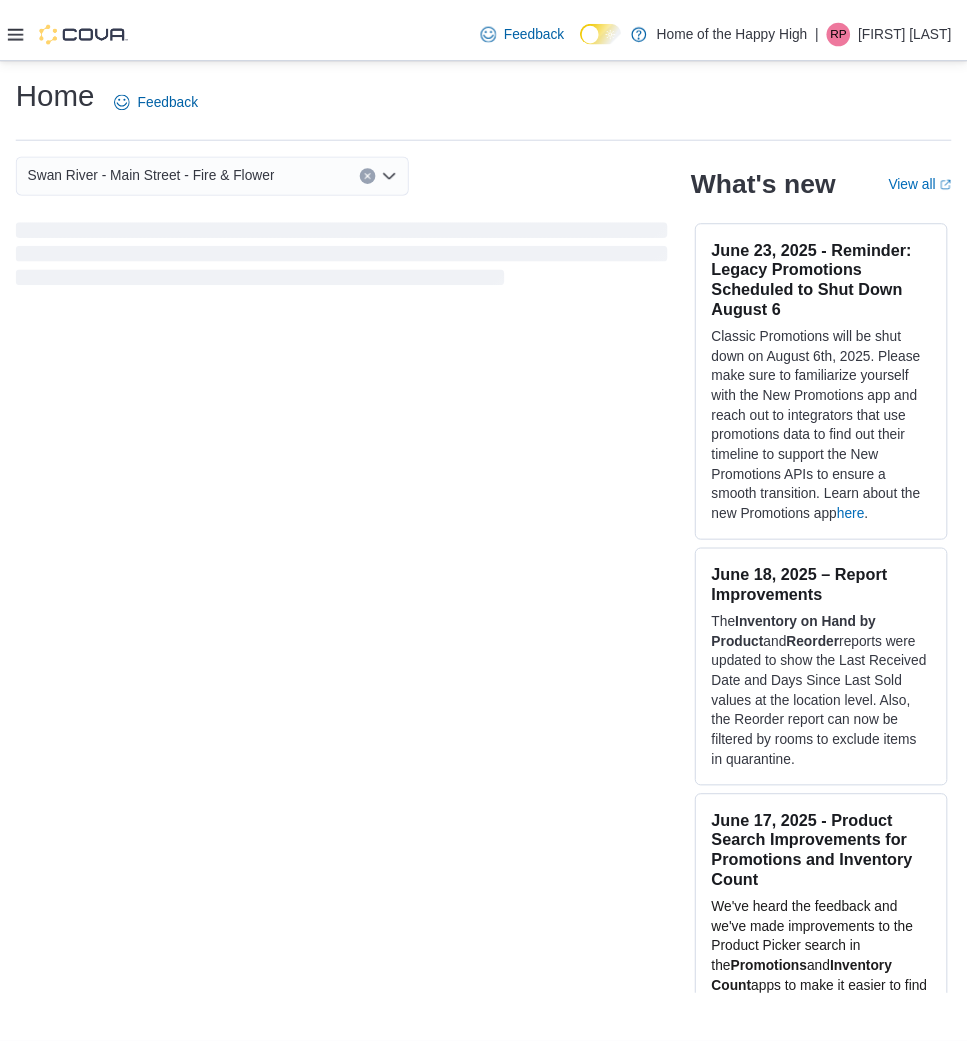 scroll, scrollTop: 0, scrollLeft: 0, axis: both 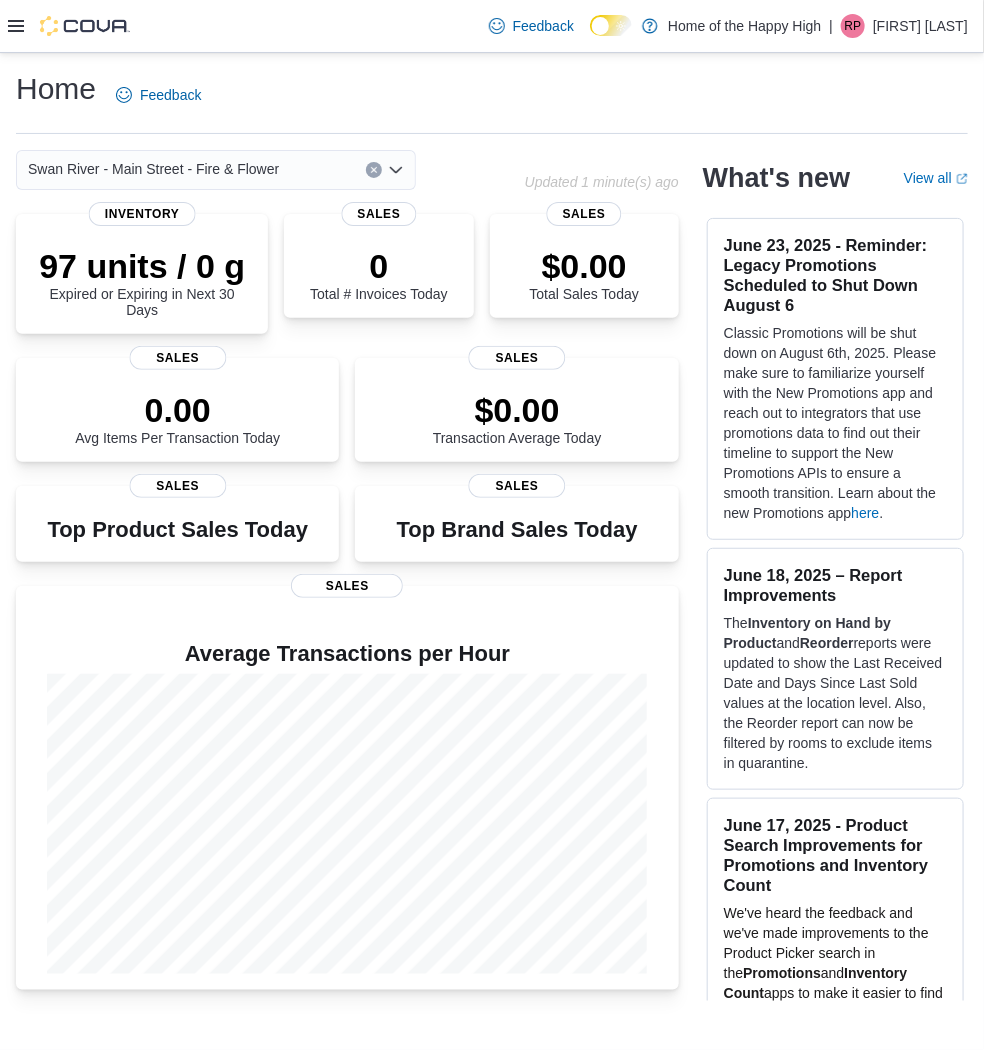 click 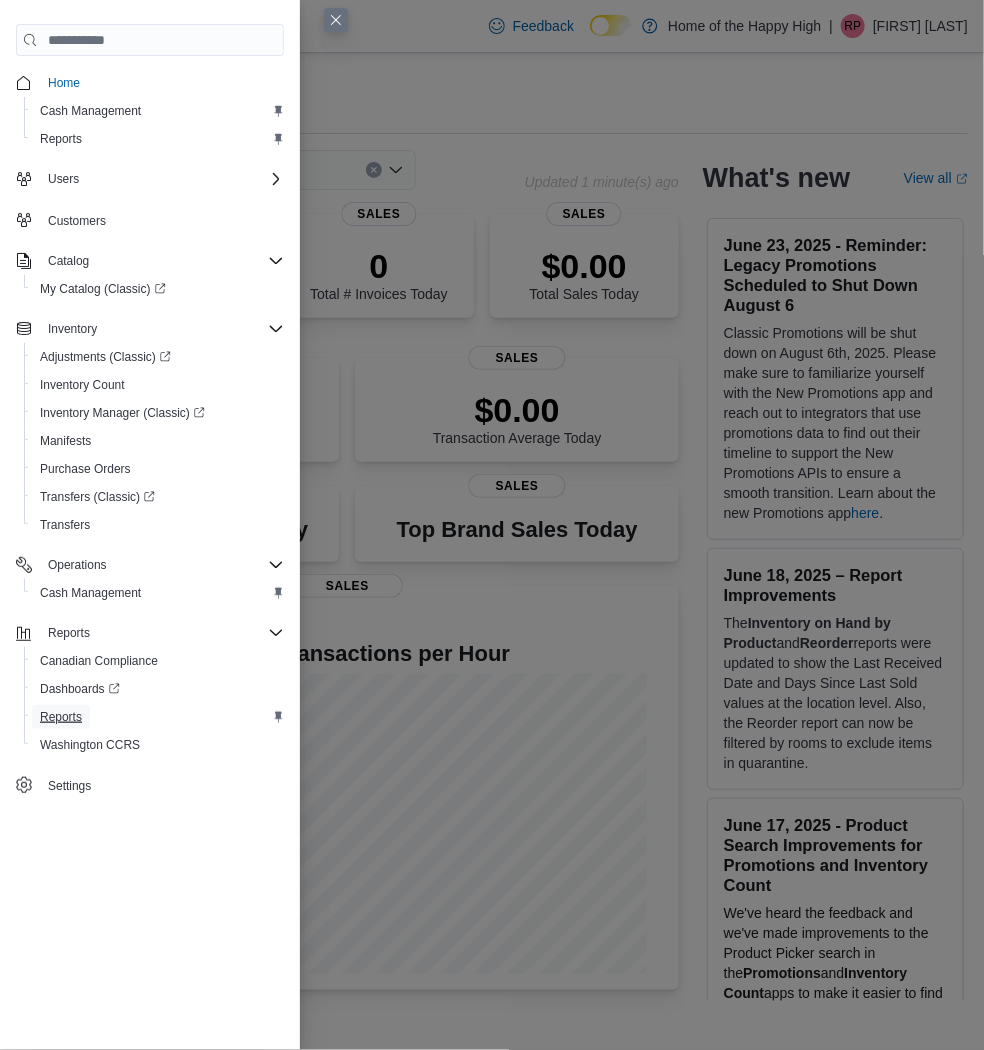 click on "Reports" at bounding box center [61, 717] 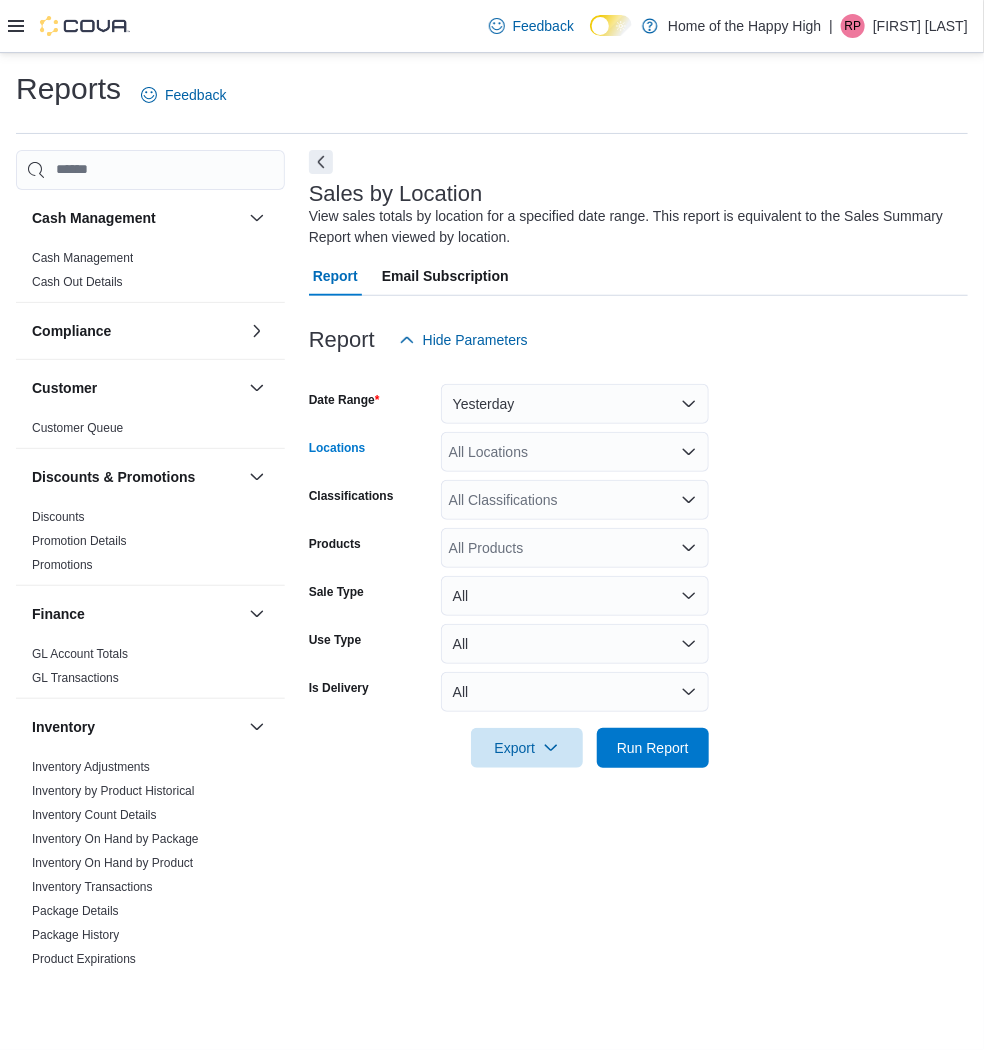 click on "All Locations" at bounding box center (575, 452) 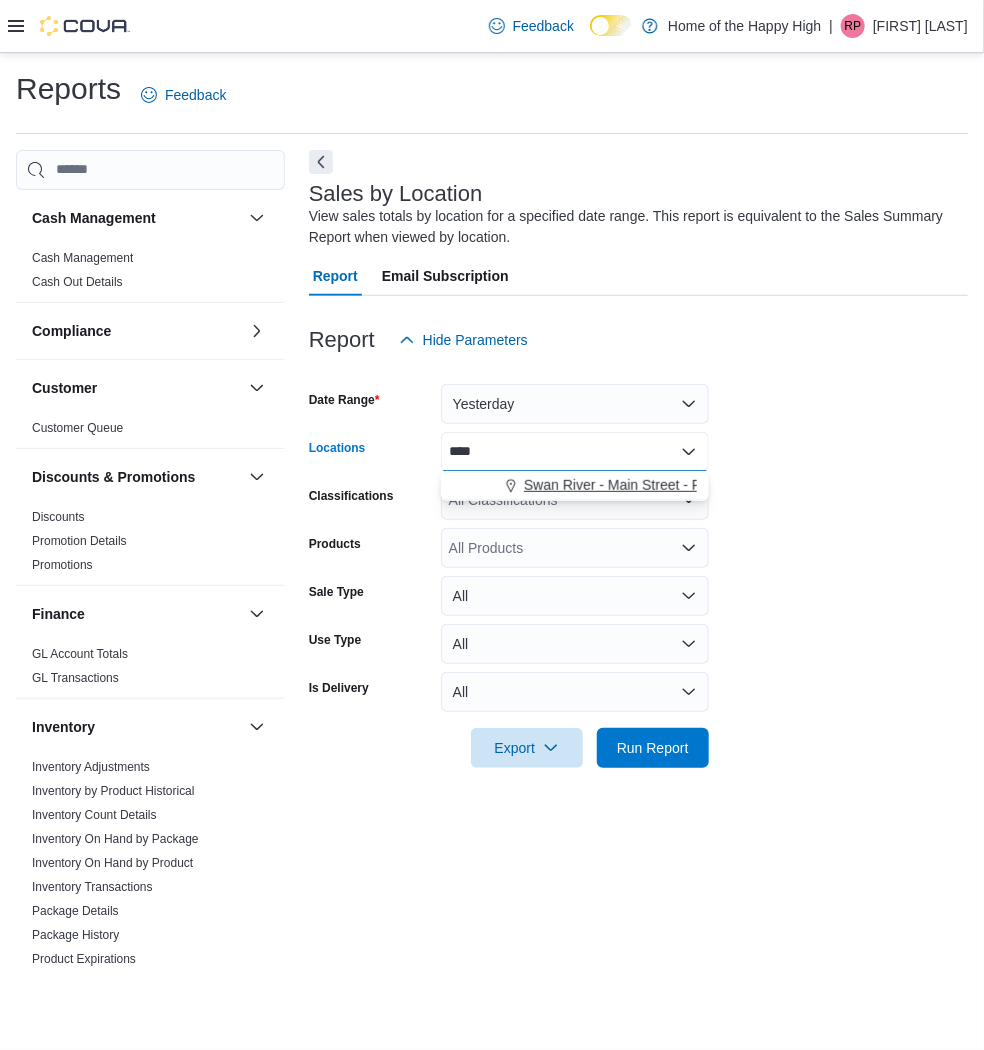type on "****" 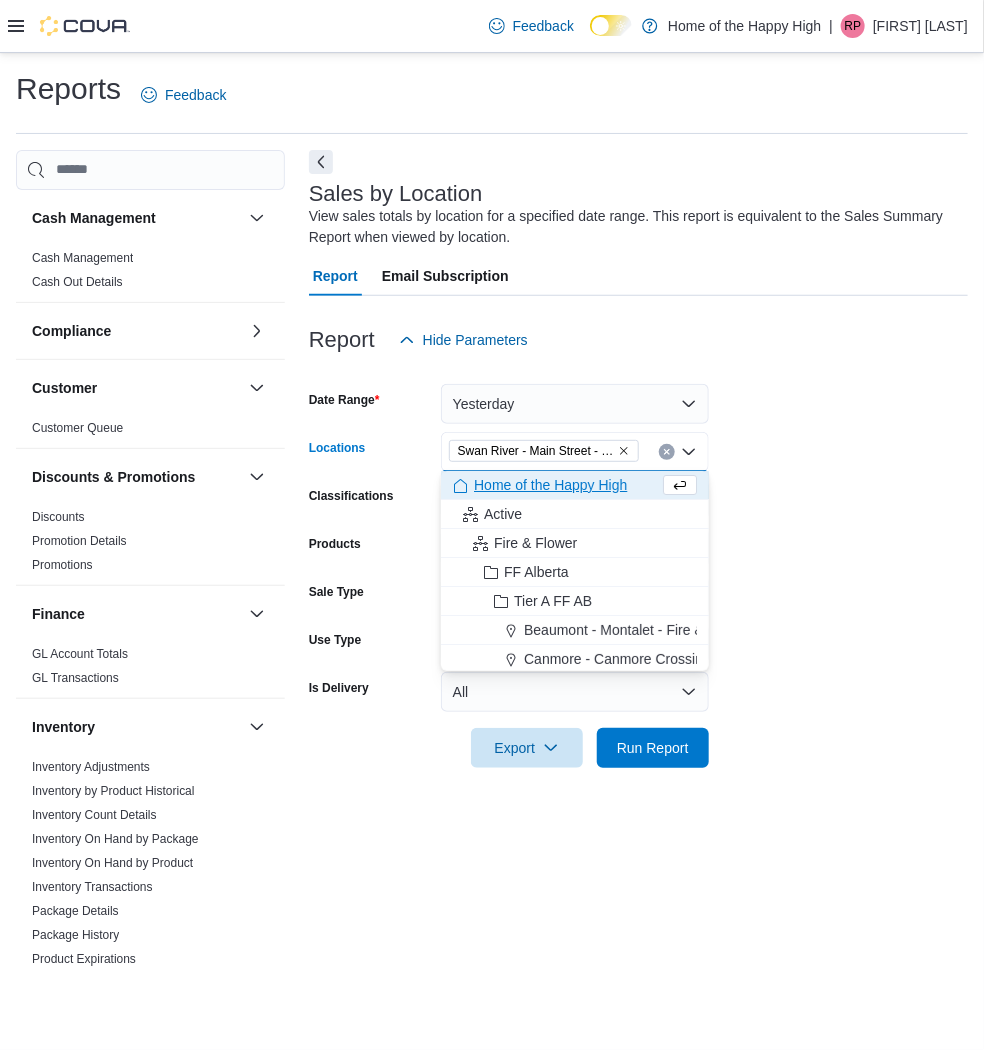 click on "Date Range Yesterday Locations [LOCATION] - [LOCATION] - [BRAND] Combo box. Selected. [LOCATION] - [LOCATION] - [BRAND]. Press Backspace to delete [LOCATION] - [LOCATION] - [BRAND]. Combo box input. All Locations. Type some text or, to display a list of choices, press Down Arrow. To exit the list of choices, press Escape. Classifications All Classifications Products All Products Tendered By Employees All Employees Sale Type All Use Type All Is Delivery All Export  Run Report" at bounding box center [638, 564] 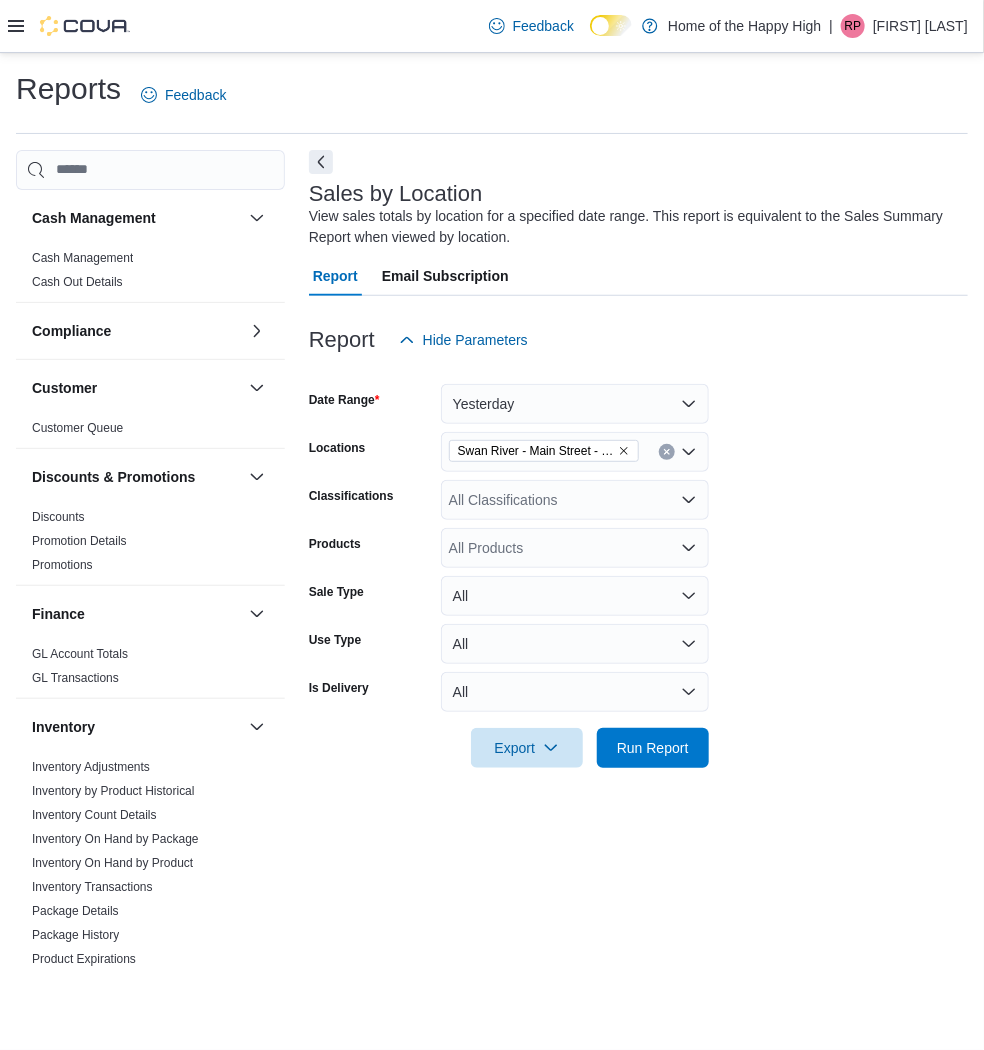 click on "All Classifications" at bounding box center [575, 500] 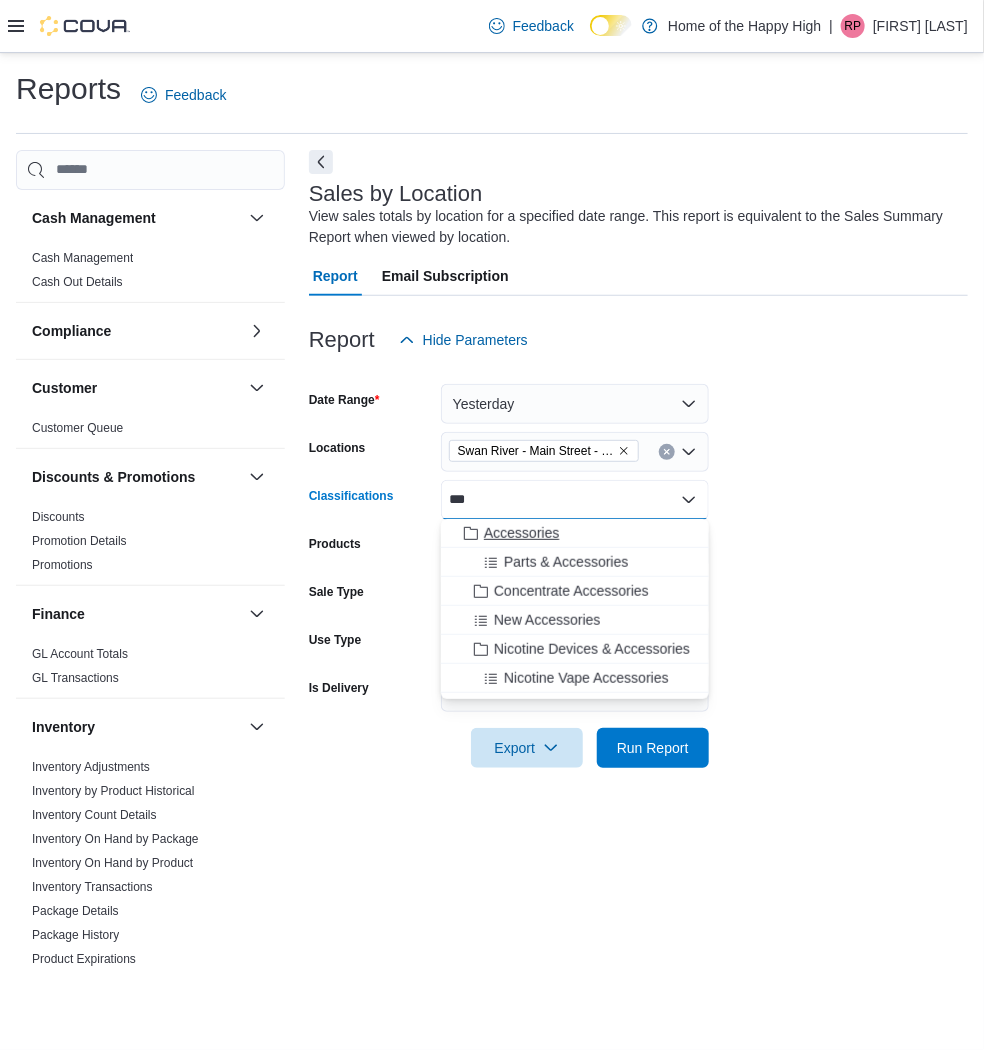 type on "***" 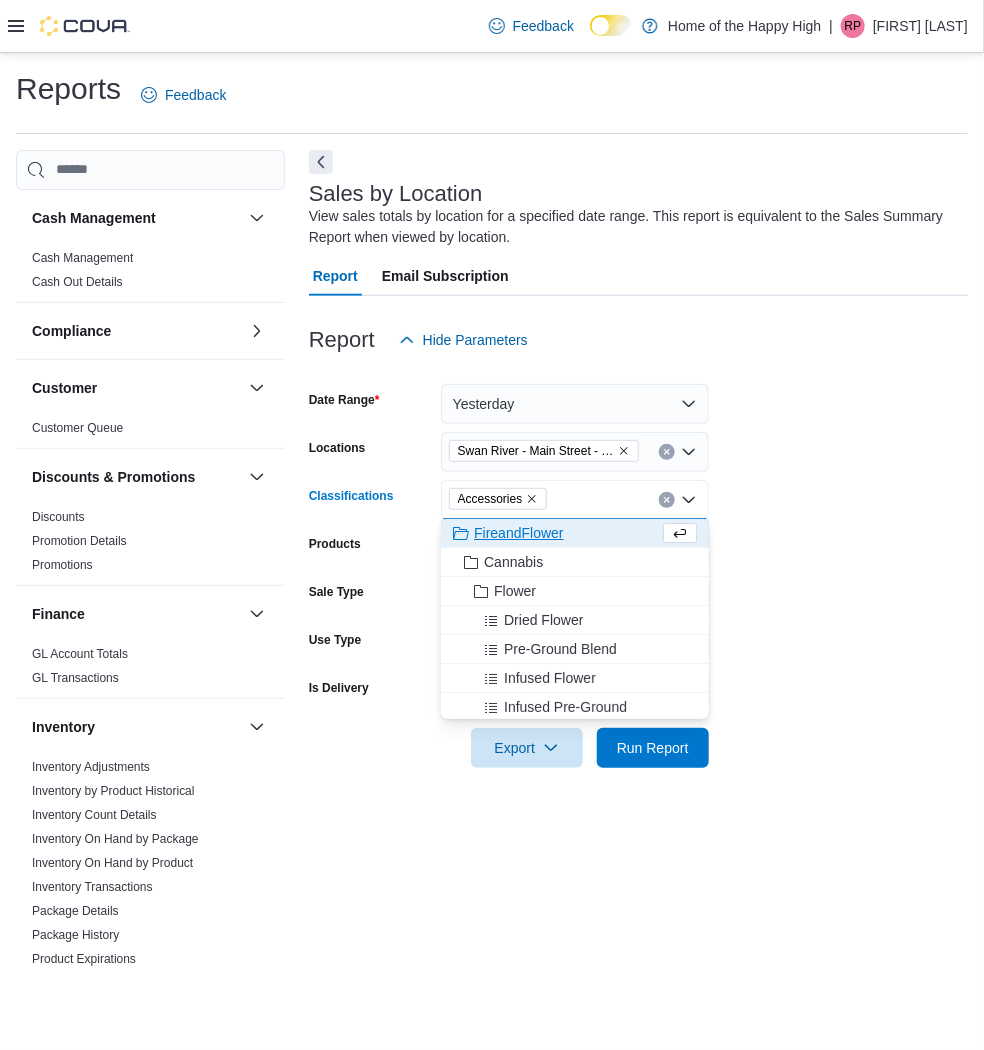 drag, startPoint x: 846, startPoint y: 508, endPoint x: 803, endPoint y: 575, distance: 79.61156 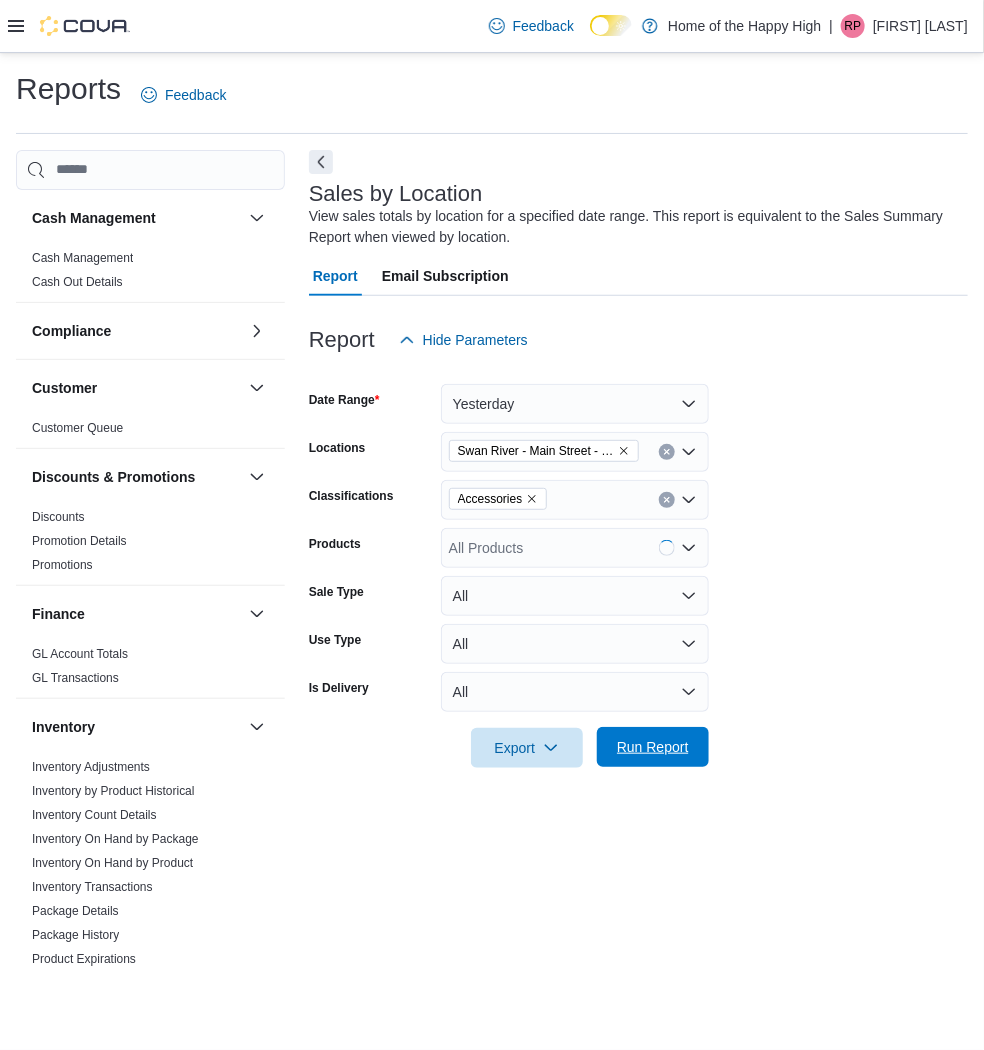 drag, startPoint x: 672, startPoint y: 742, endPoint x: 805, endPoint y: 652, distance: 160.58954 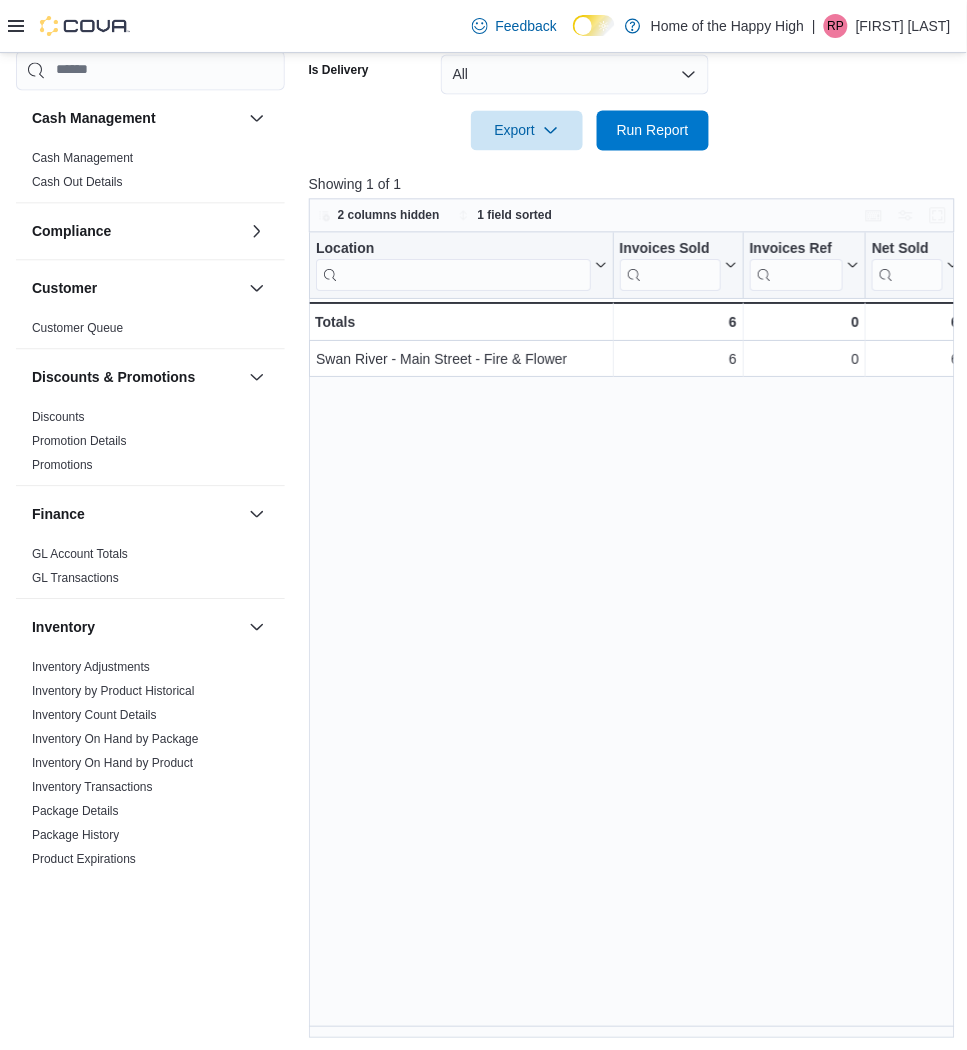 scroll, scrollTop: 621, scrollLeft: 0, axis: vertical 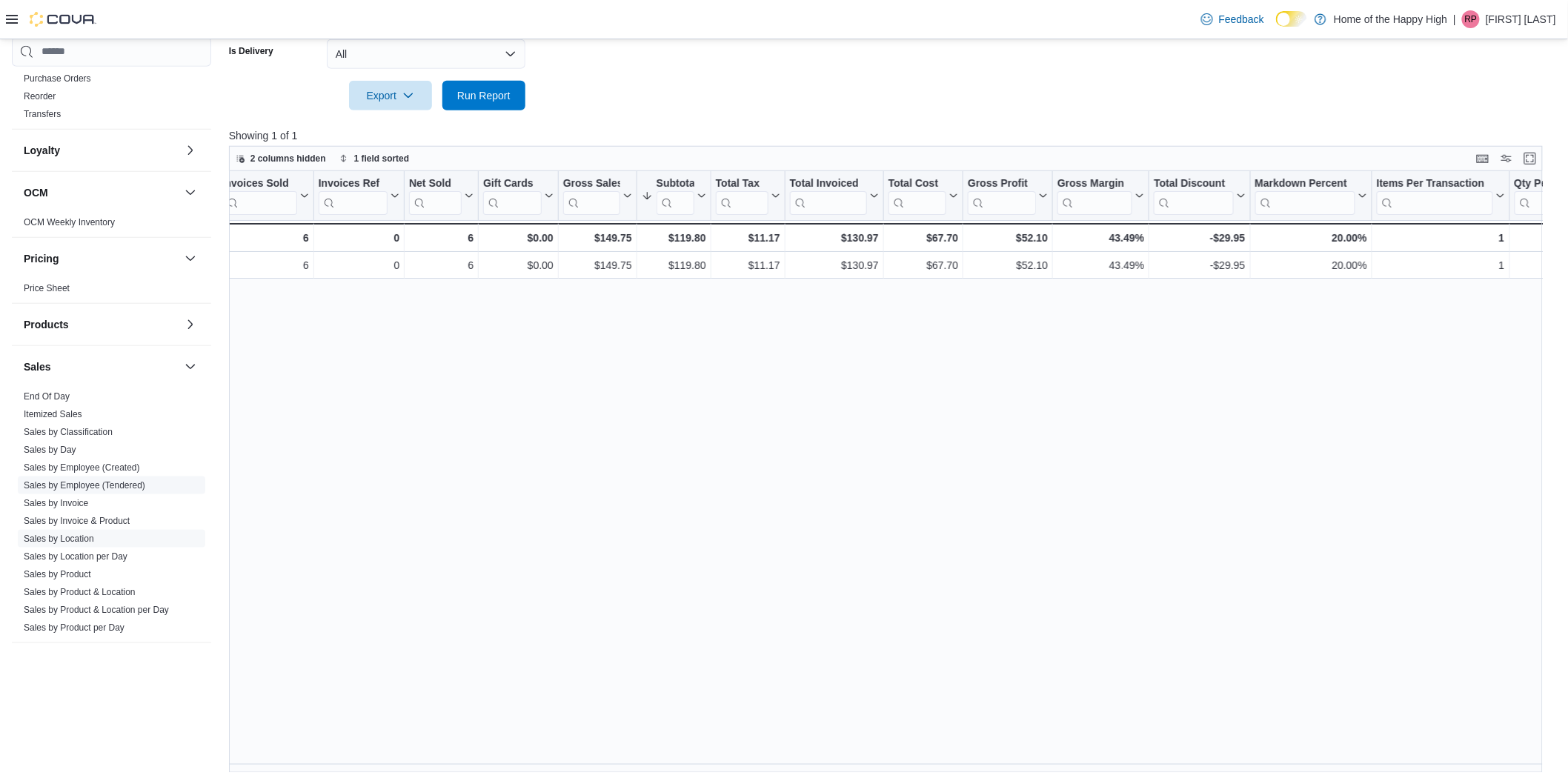 click on "Sales by Employee (Tendered)" at bounding box center [84, 485] 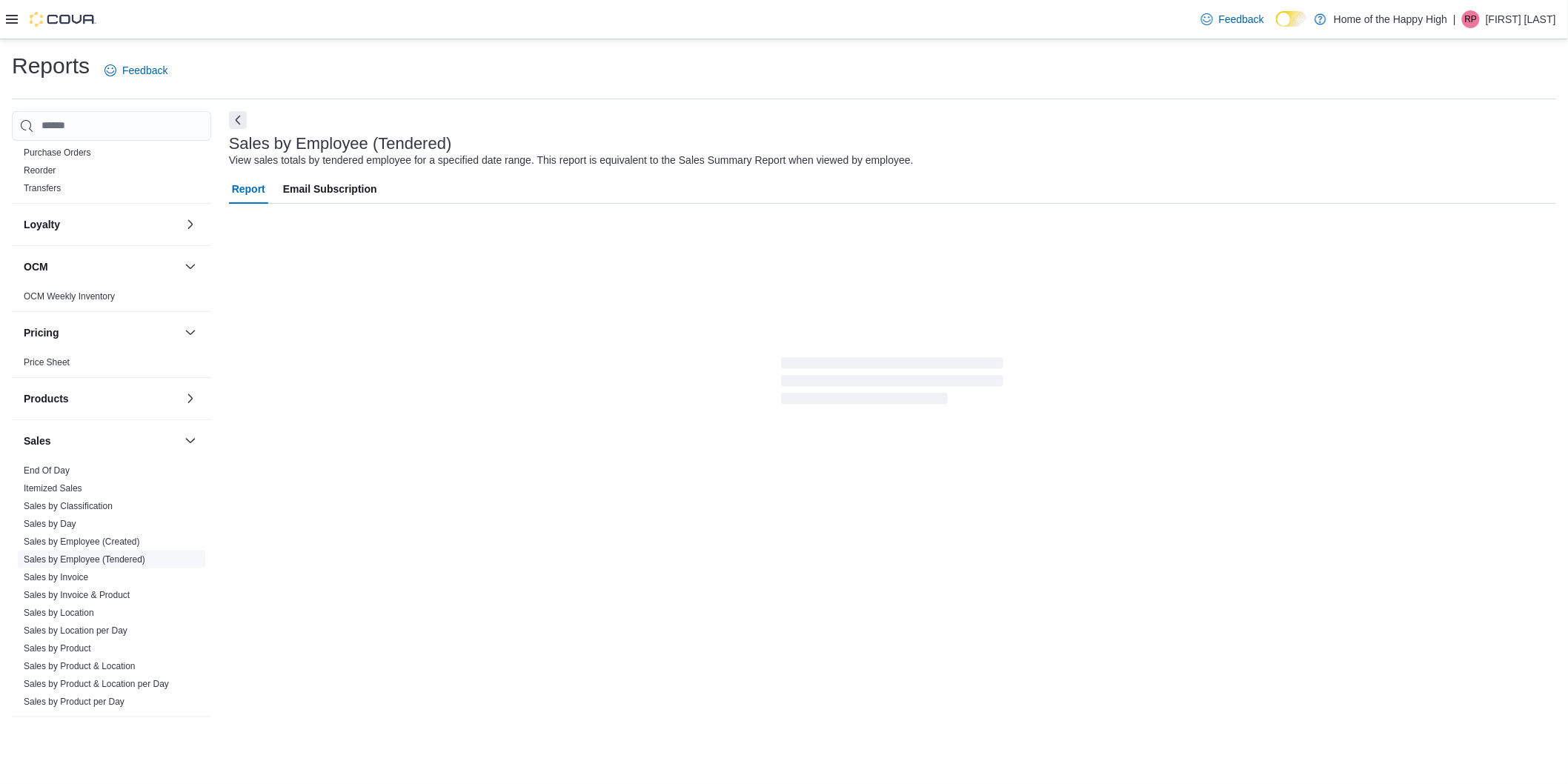 scroll, scrollTop: 0, scrollLeft: 0, axis: both 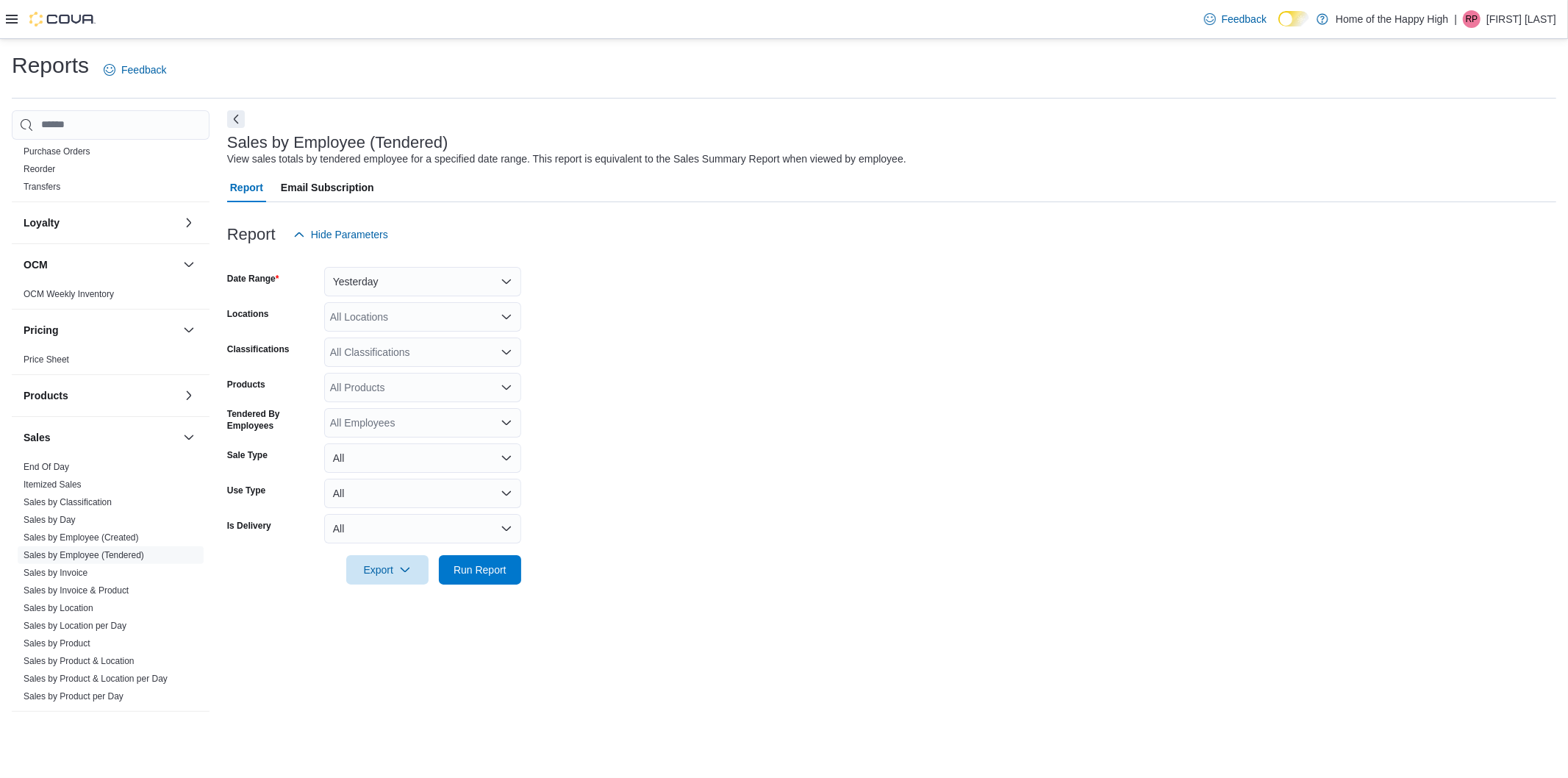 click on "All Locations" at bounding box center (423, 317) 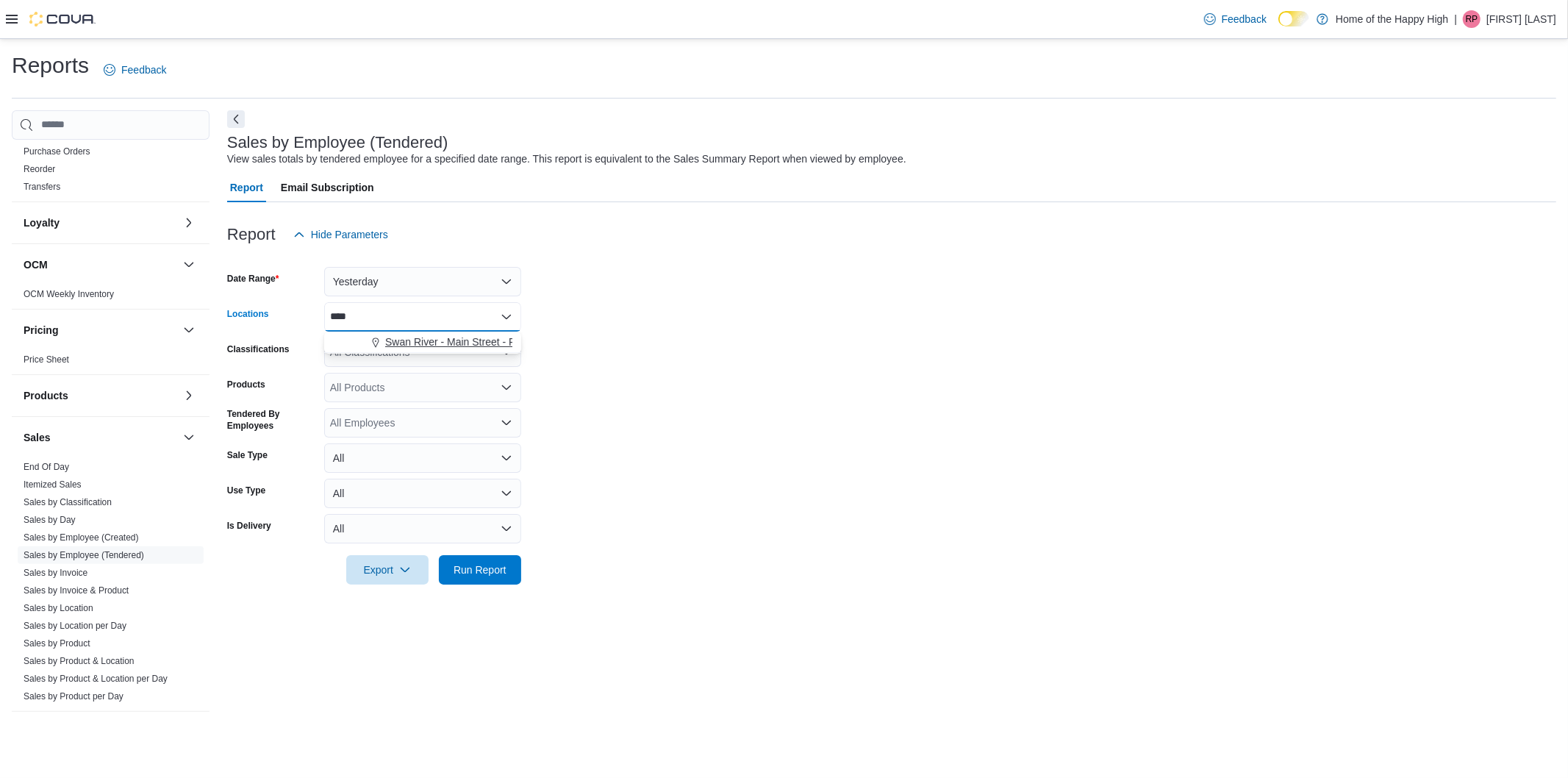 type on "****" 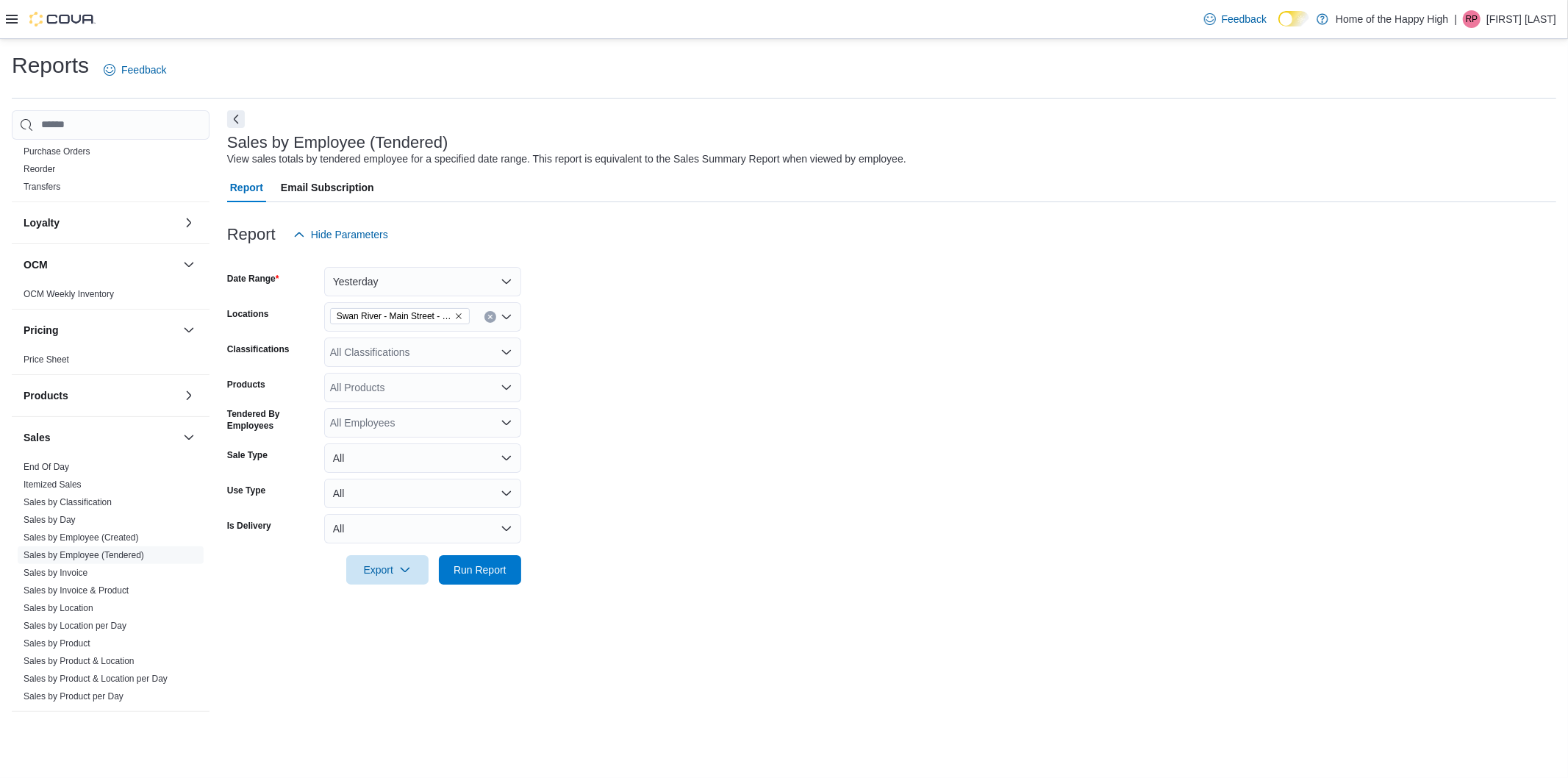 drag, startPoint x: 695, startPoint y: 376, endPoint x: 571, endPoint y: 510, distance: 182.57053 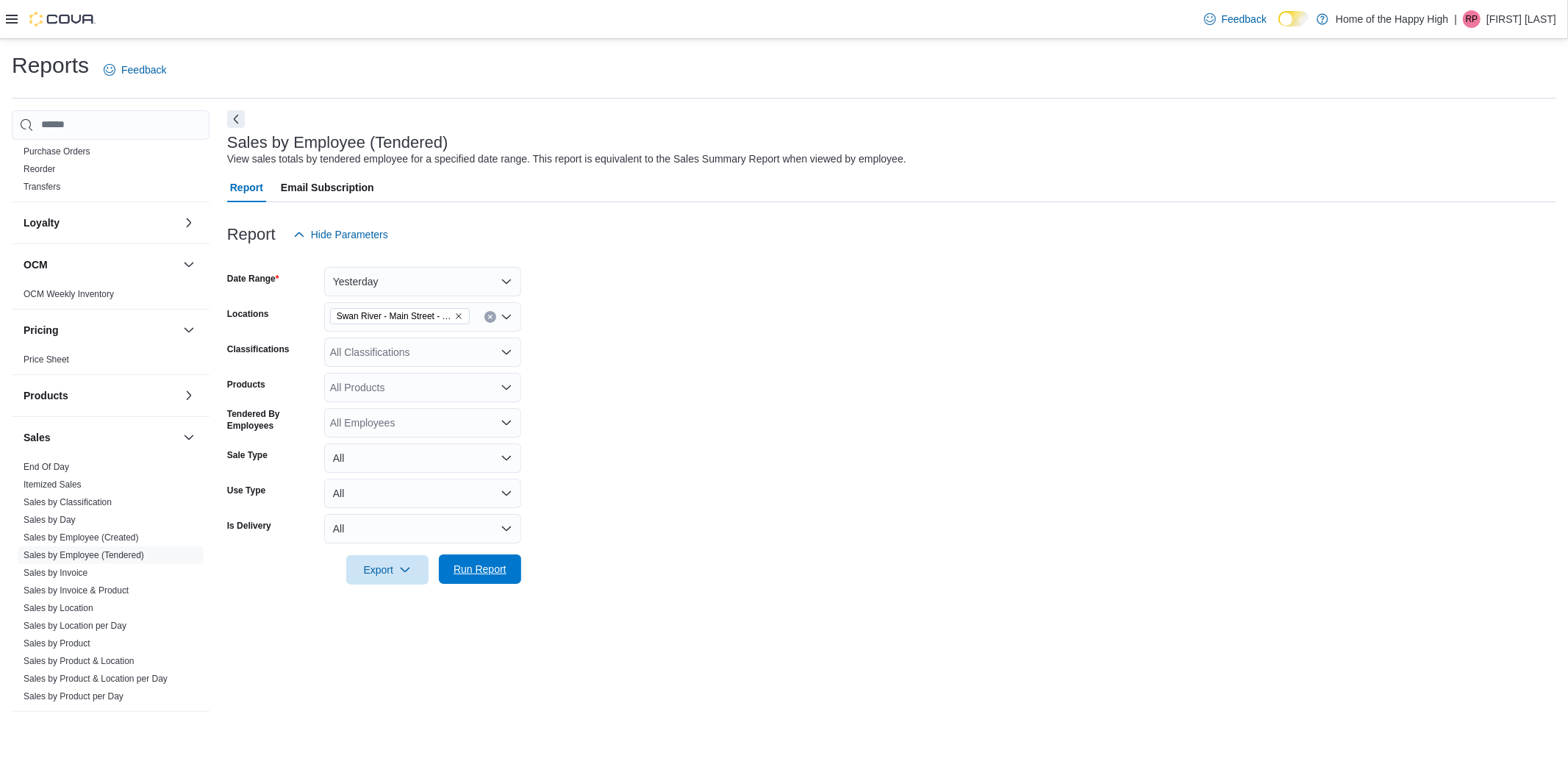 click on "Run Report" at bounding box center (480, 569) 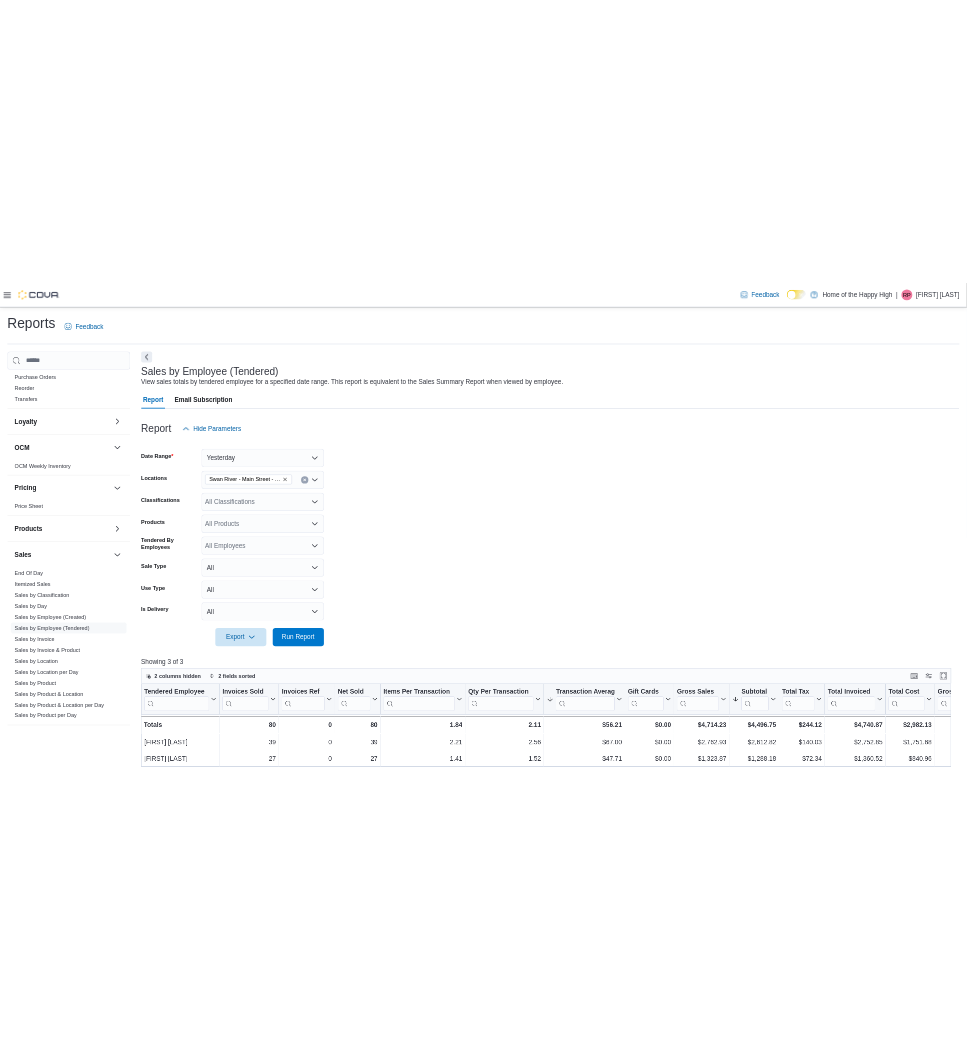 scroll, scrollTop: 111, scrollLeft: 0, axis: vertical 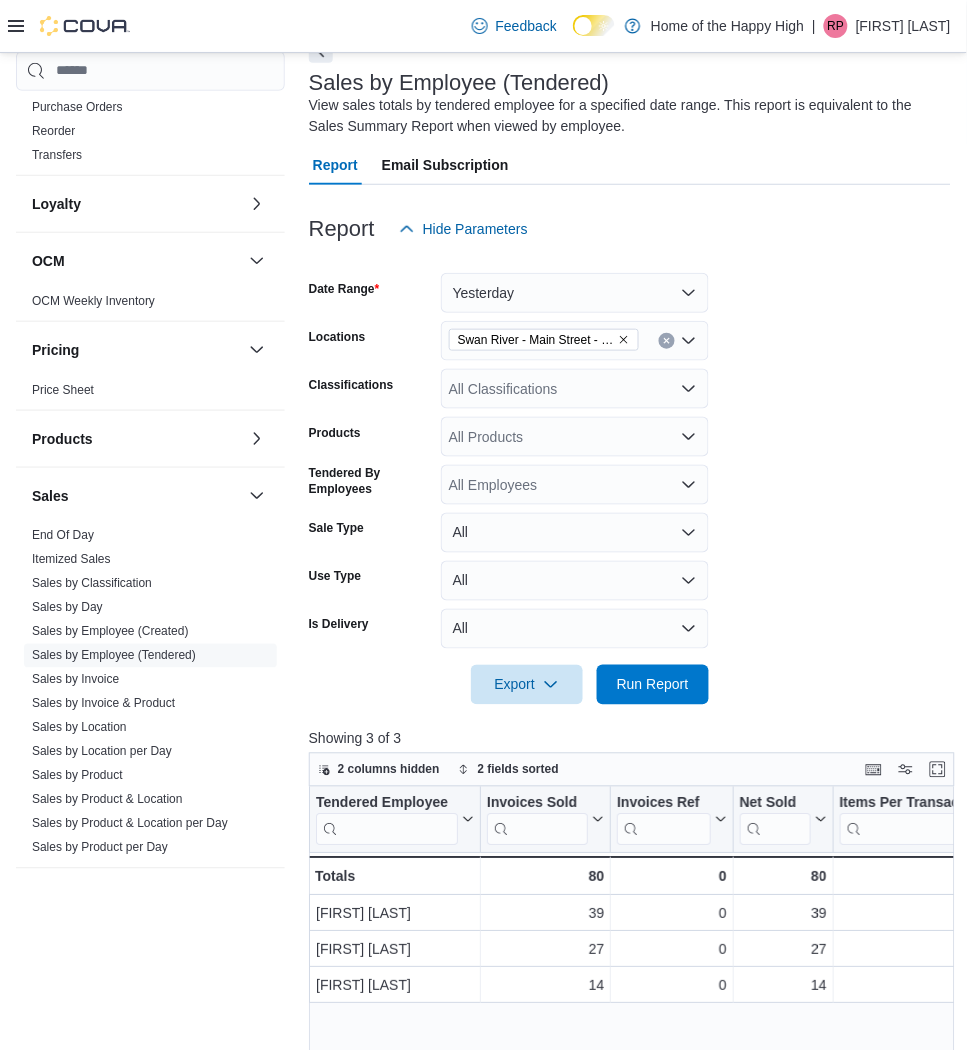 click 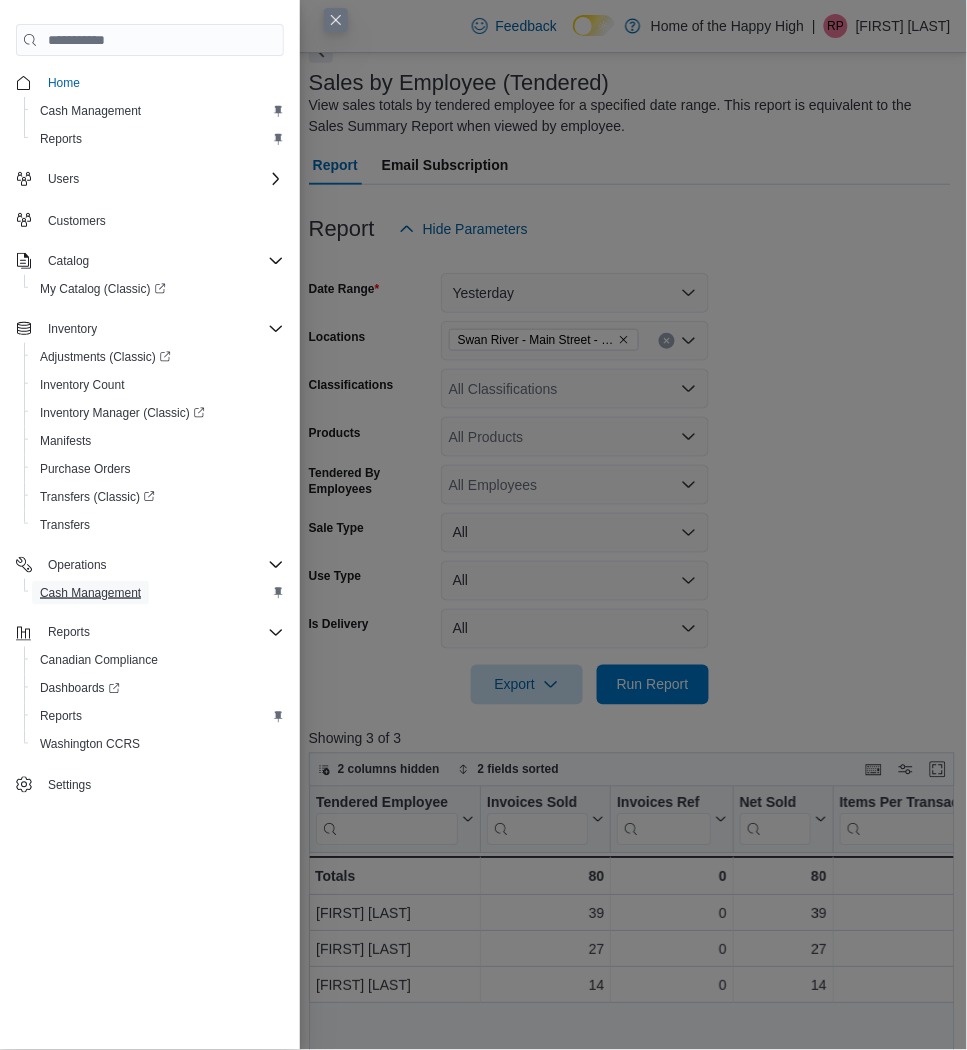 click on "Cash Management" at bounding box center (90, 593) 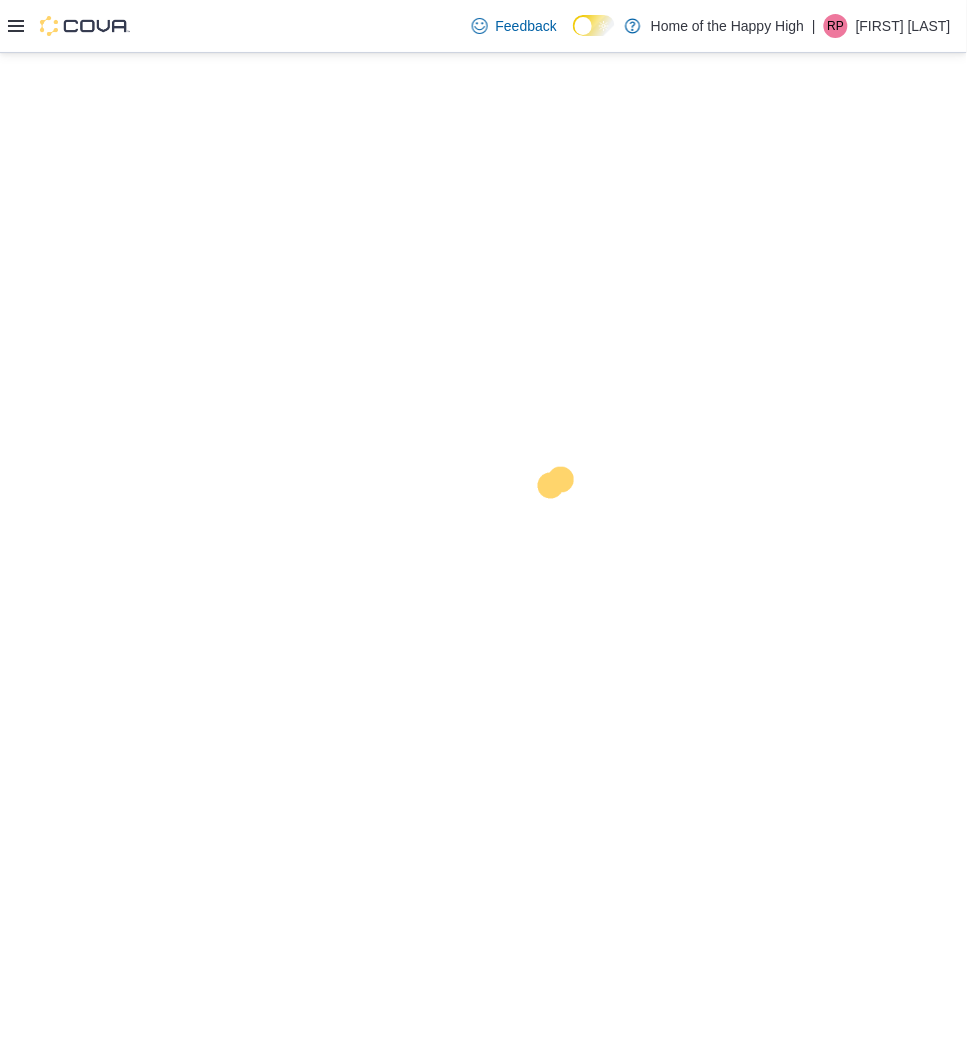 scroll, scrollTop: 0, scrollLeft: 0, axis: both 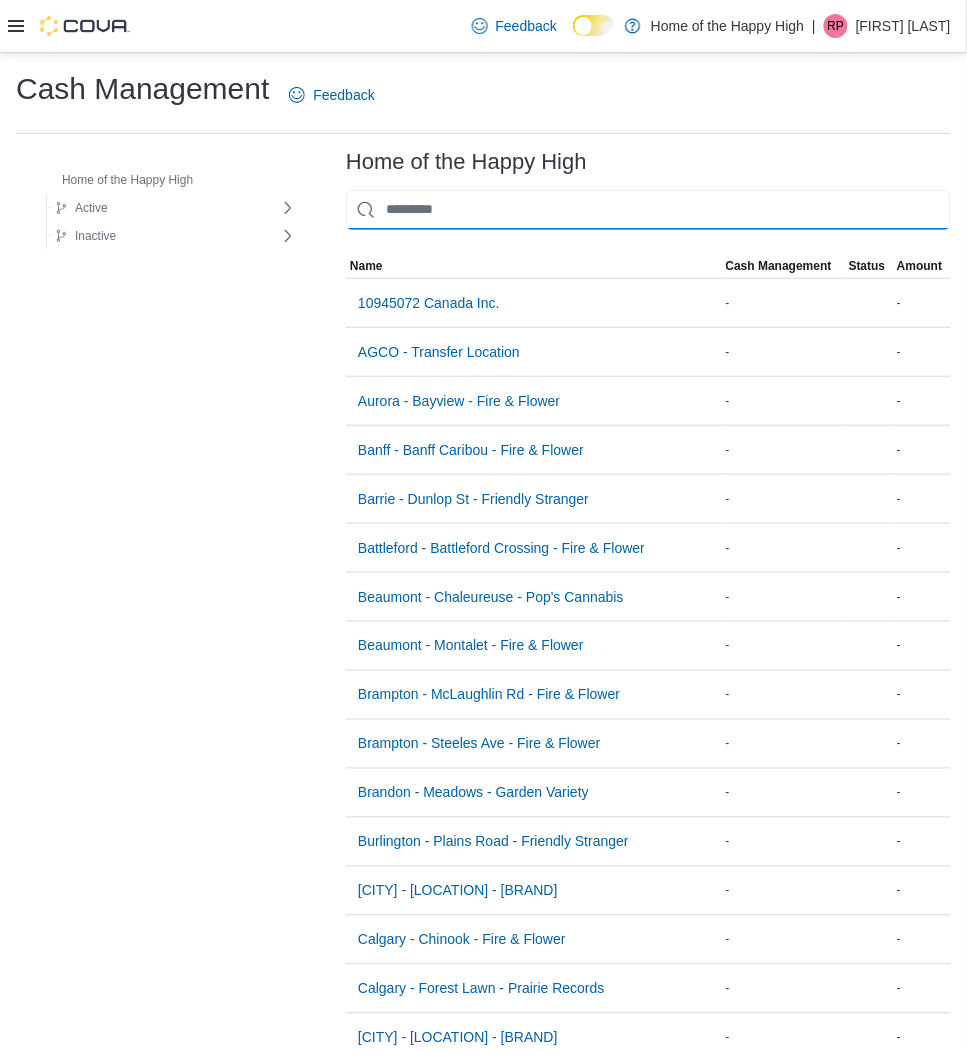 click at bounding box center (648, 210) 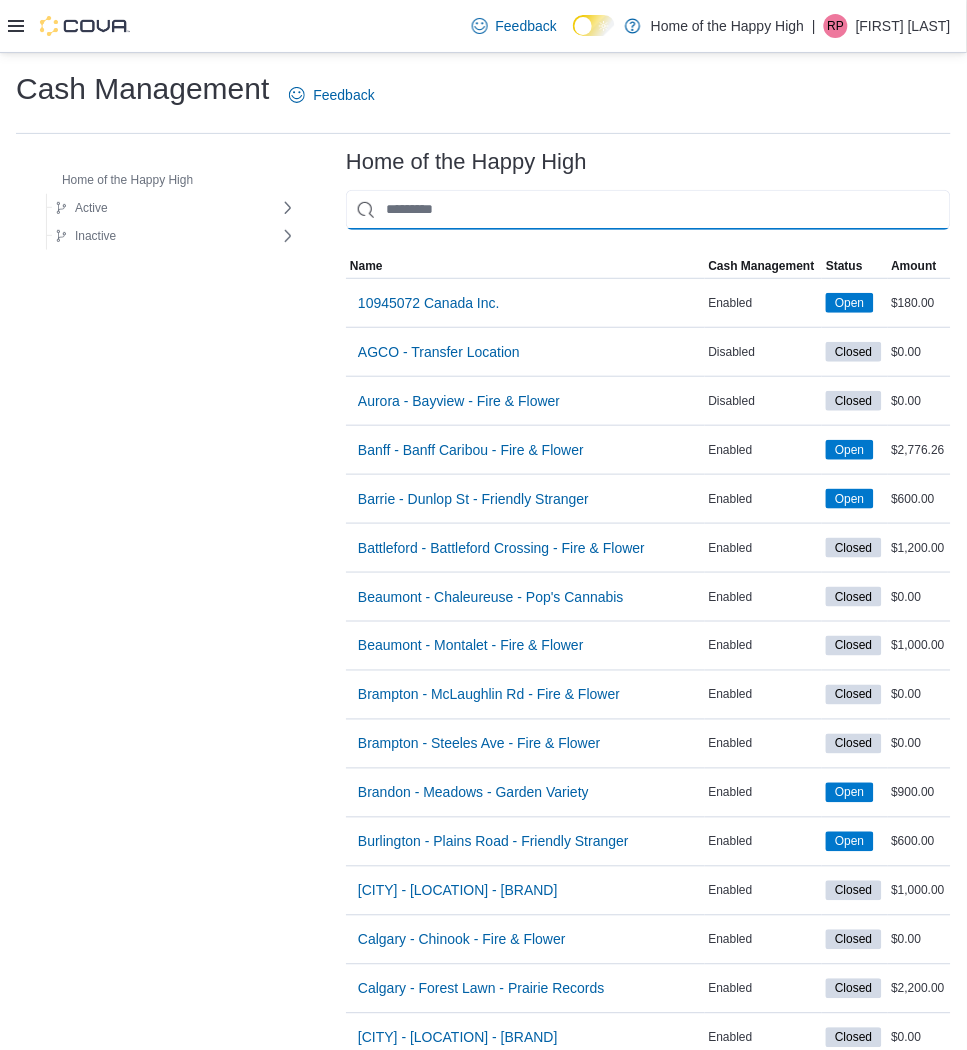 click at bounding box center (648, 210) 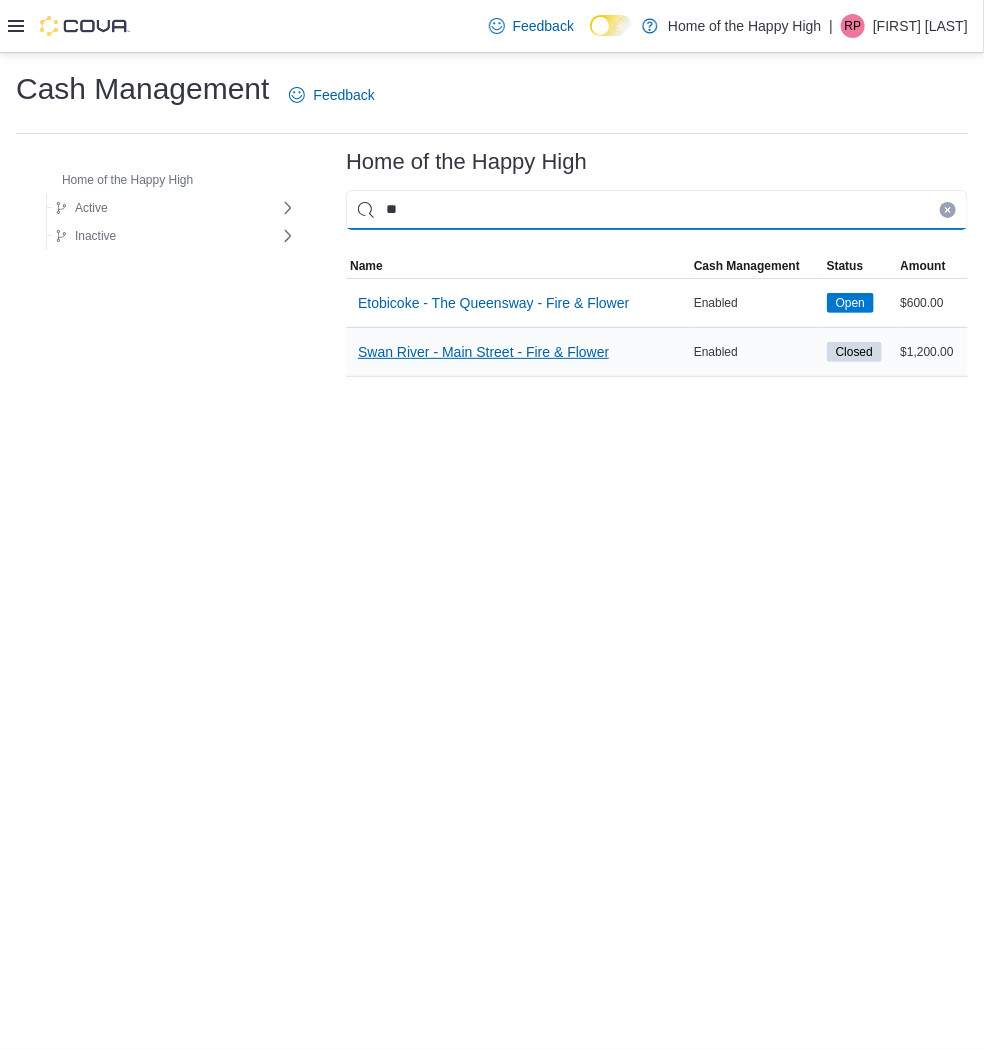 type on "**" 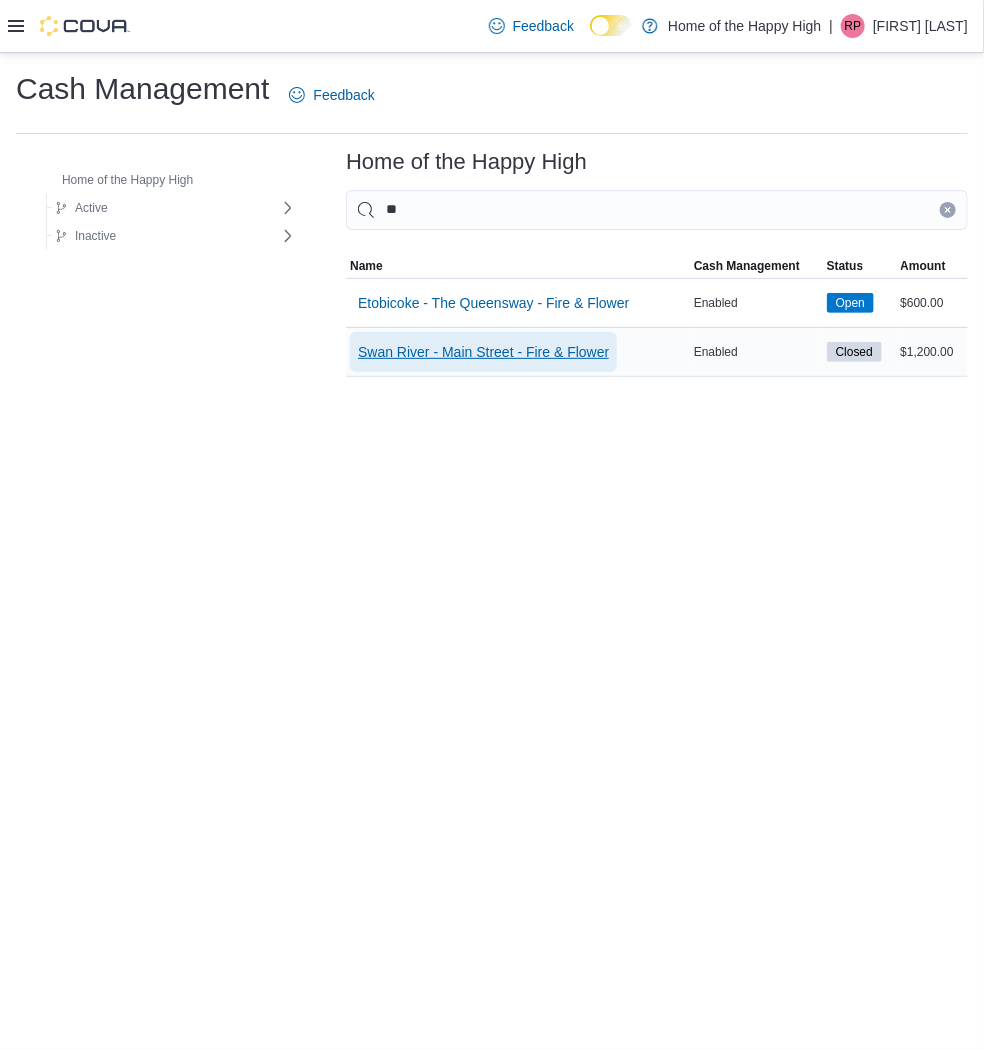 click on "Swan River - Main Street - Fire & Flower" at bounding box center [483, 352] 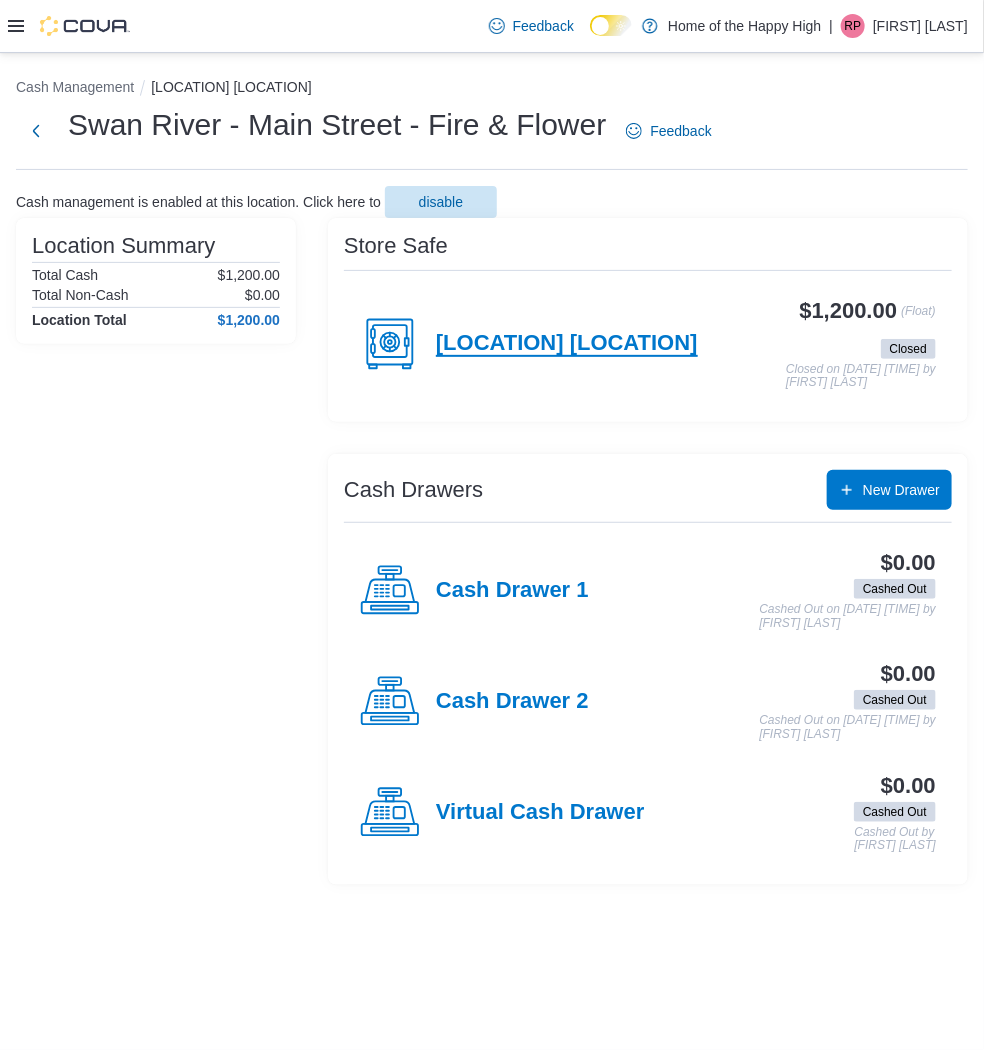 click on "[LOCATION] [LOCATION]" at bounding box center [567, 344] 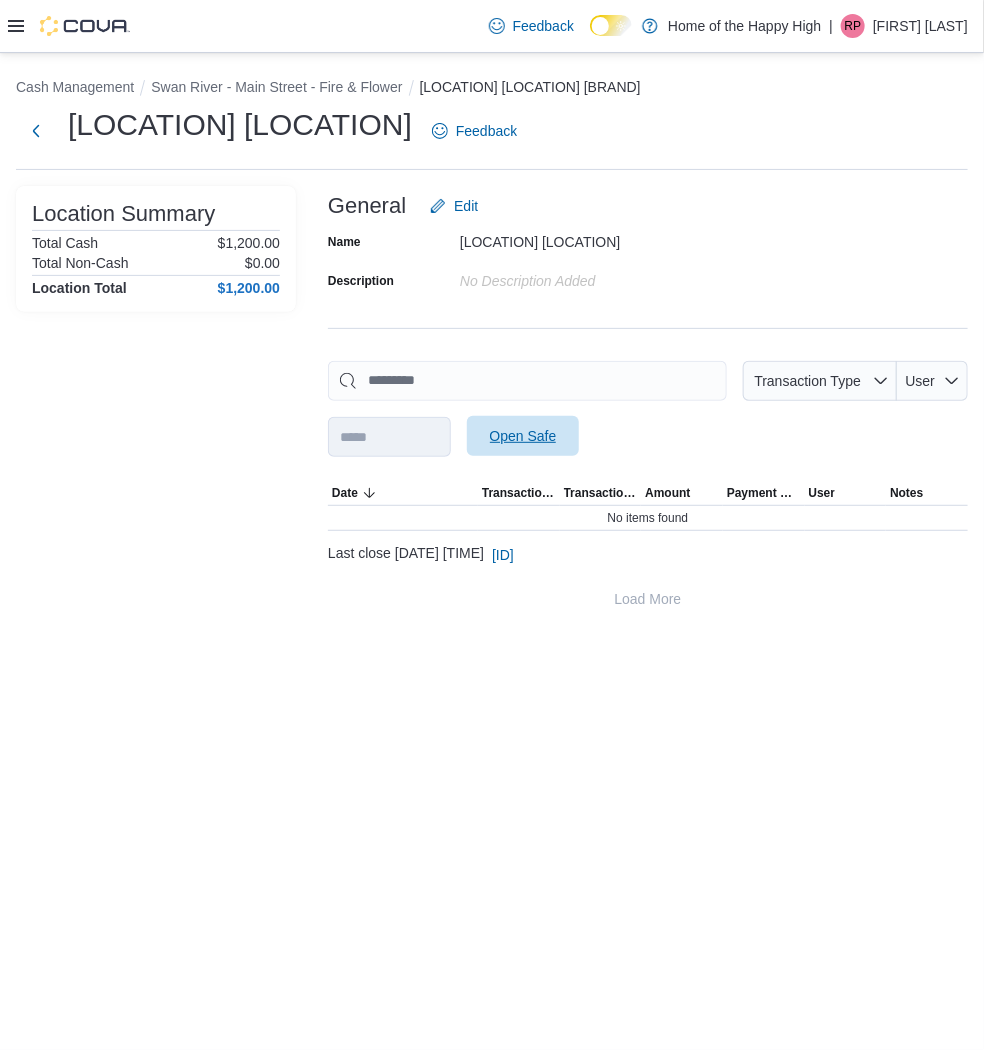 click on "Open Safe" at bounding box center [523, 436] 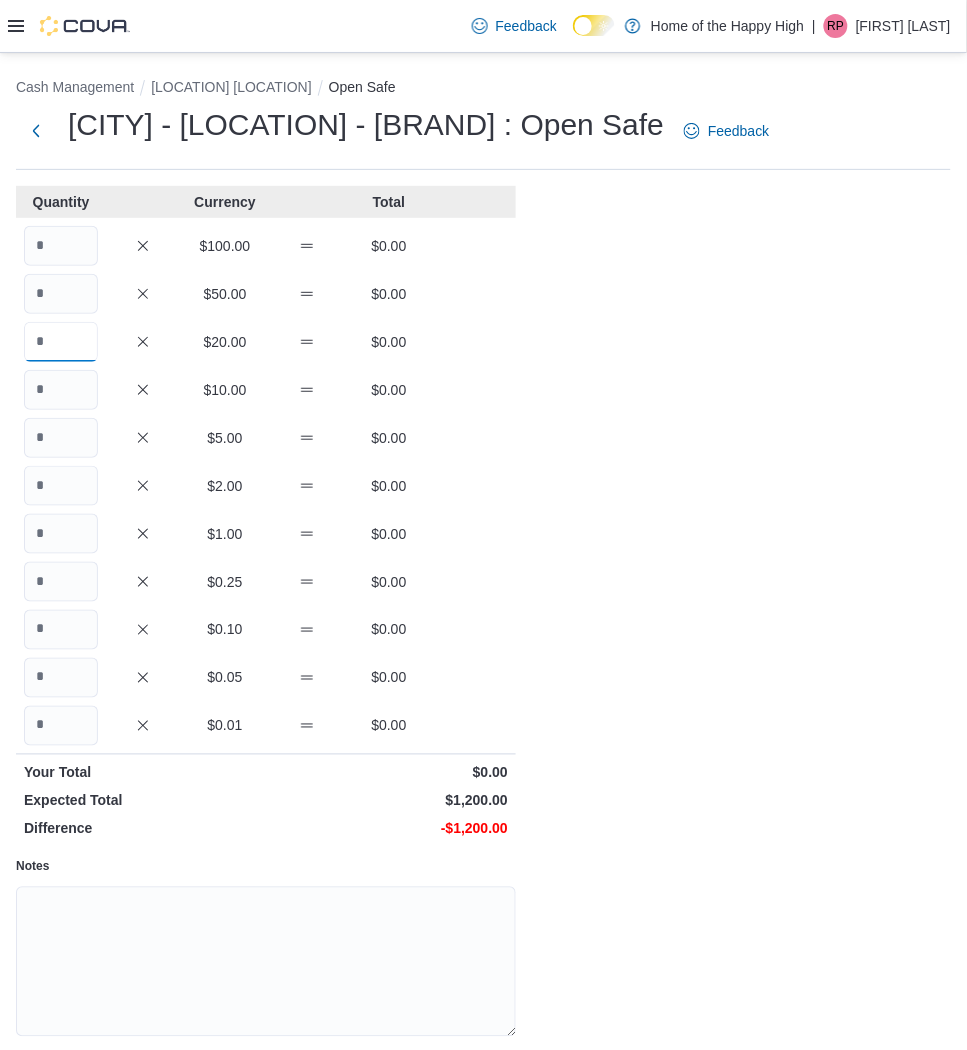 click at bounding box center [61, 342] 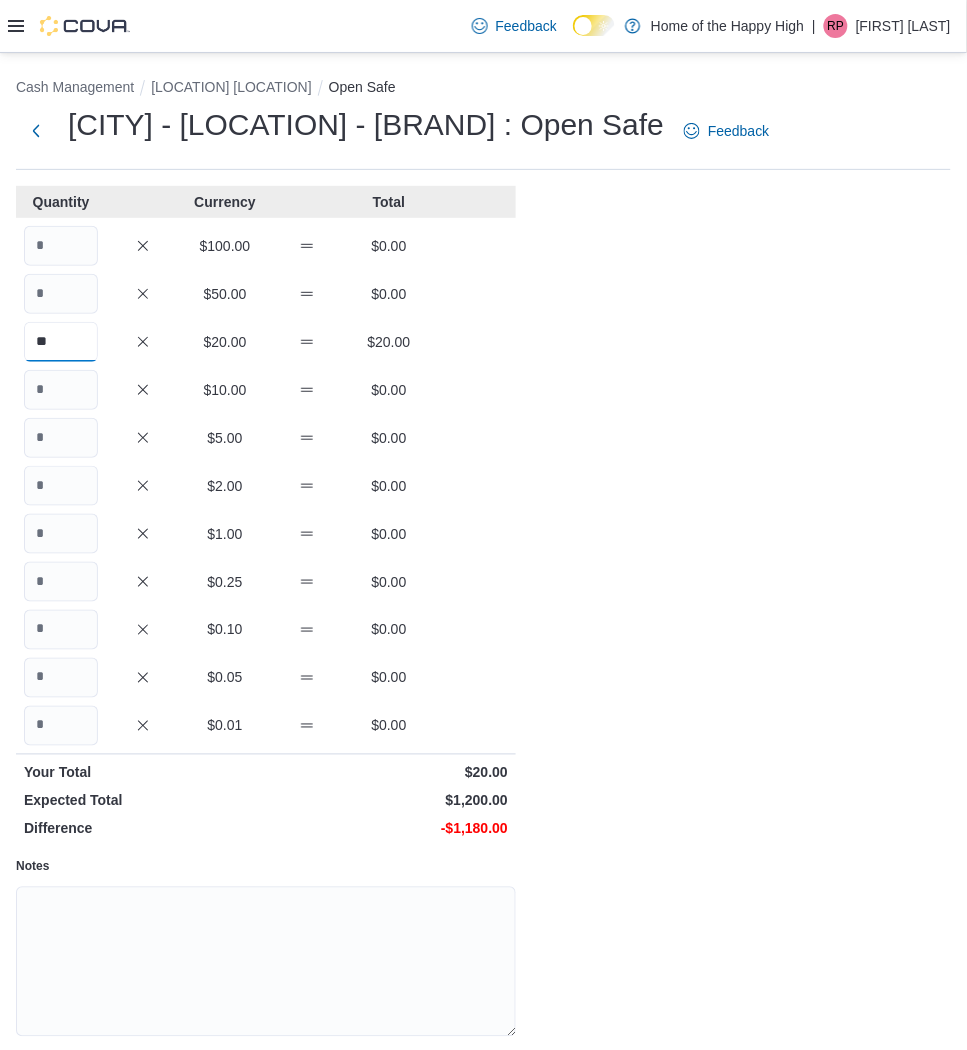 type on "**" 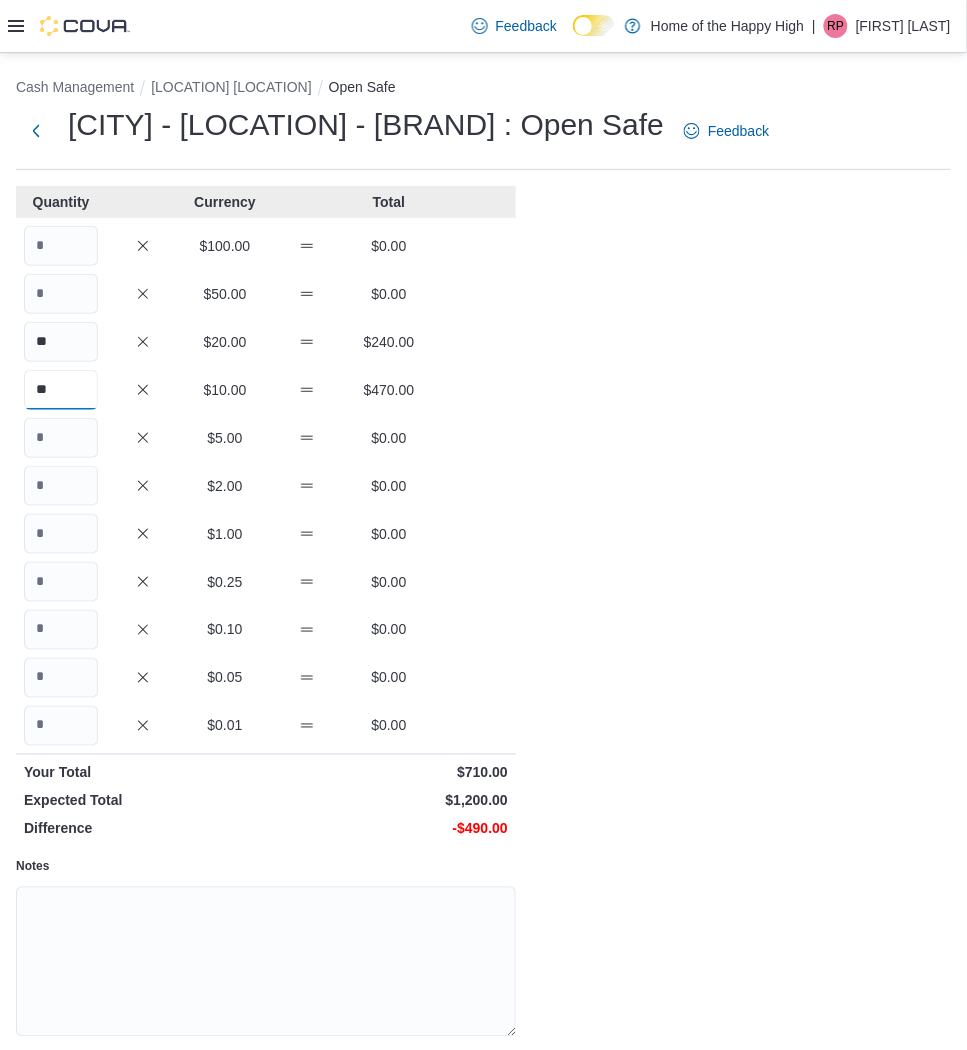type on "**" 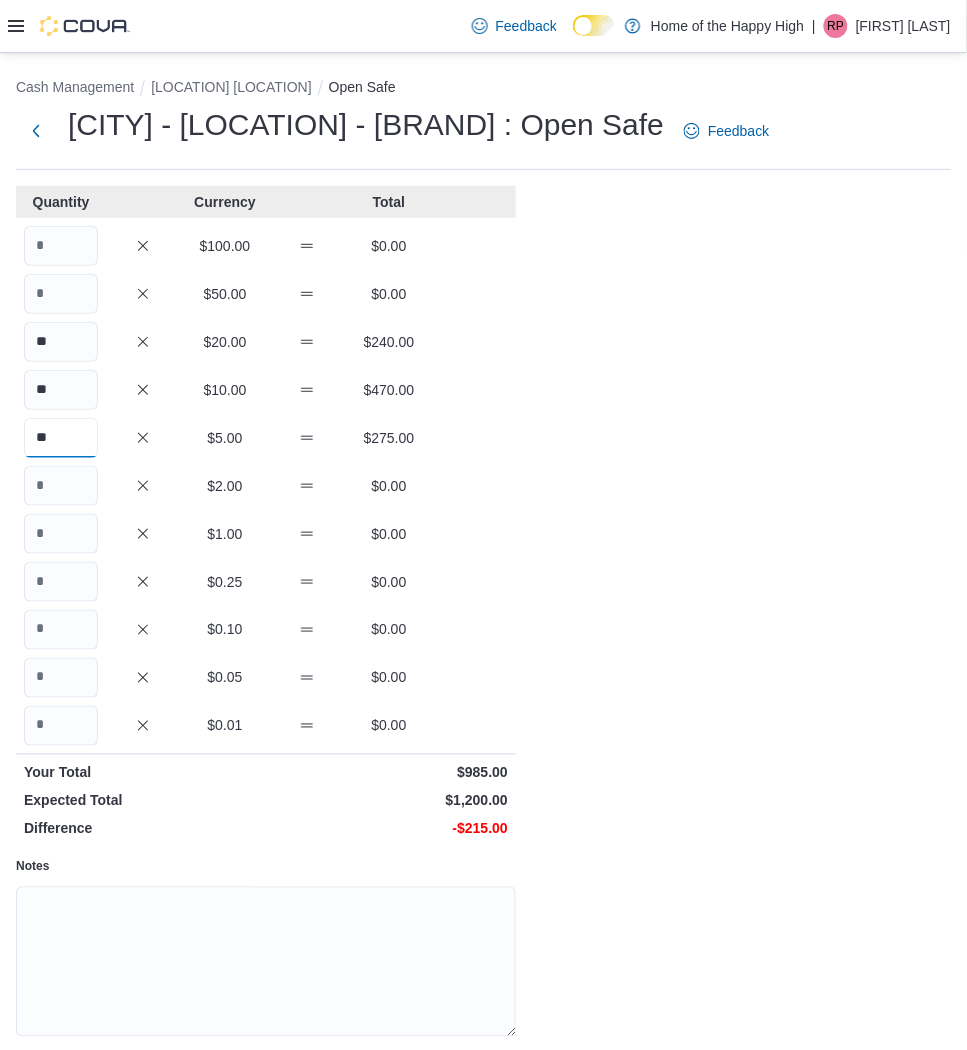 type on "**" 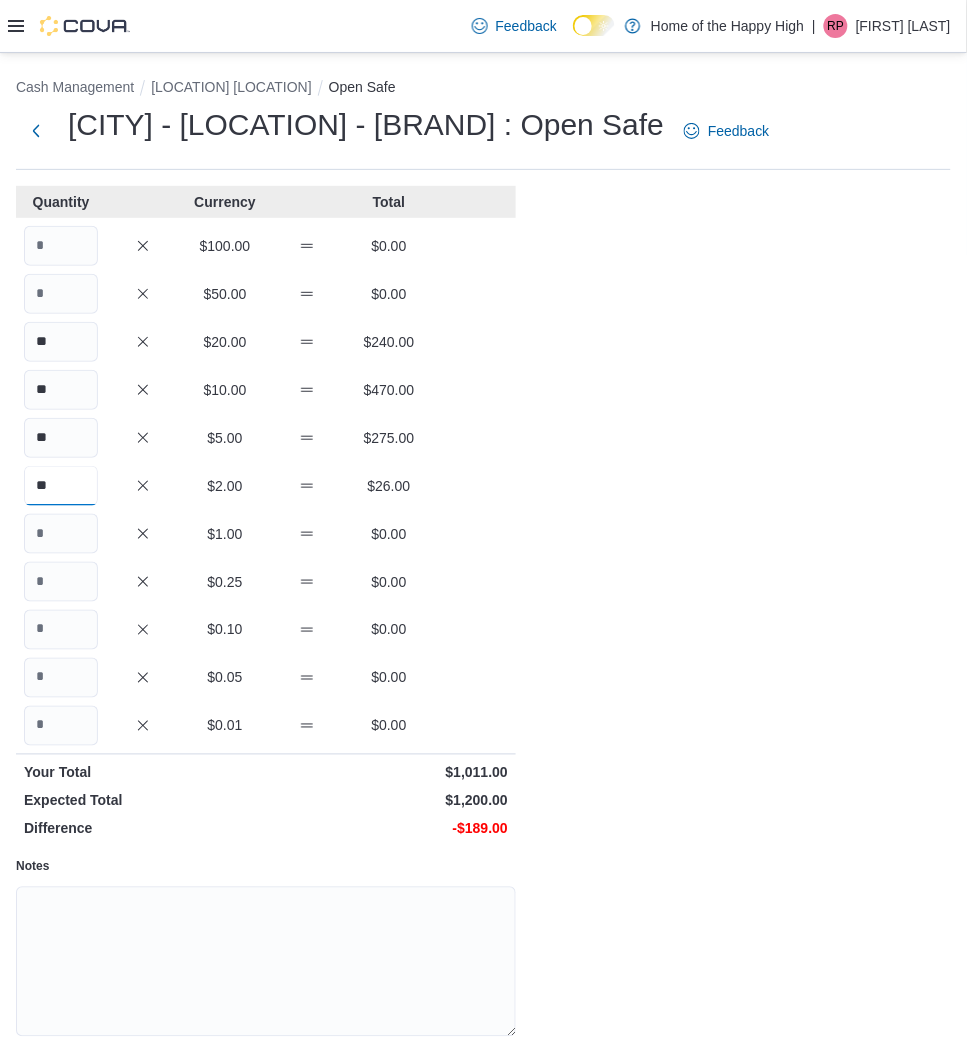 type on "**" 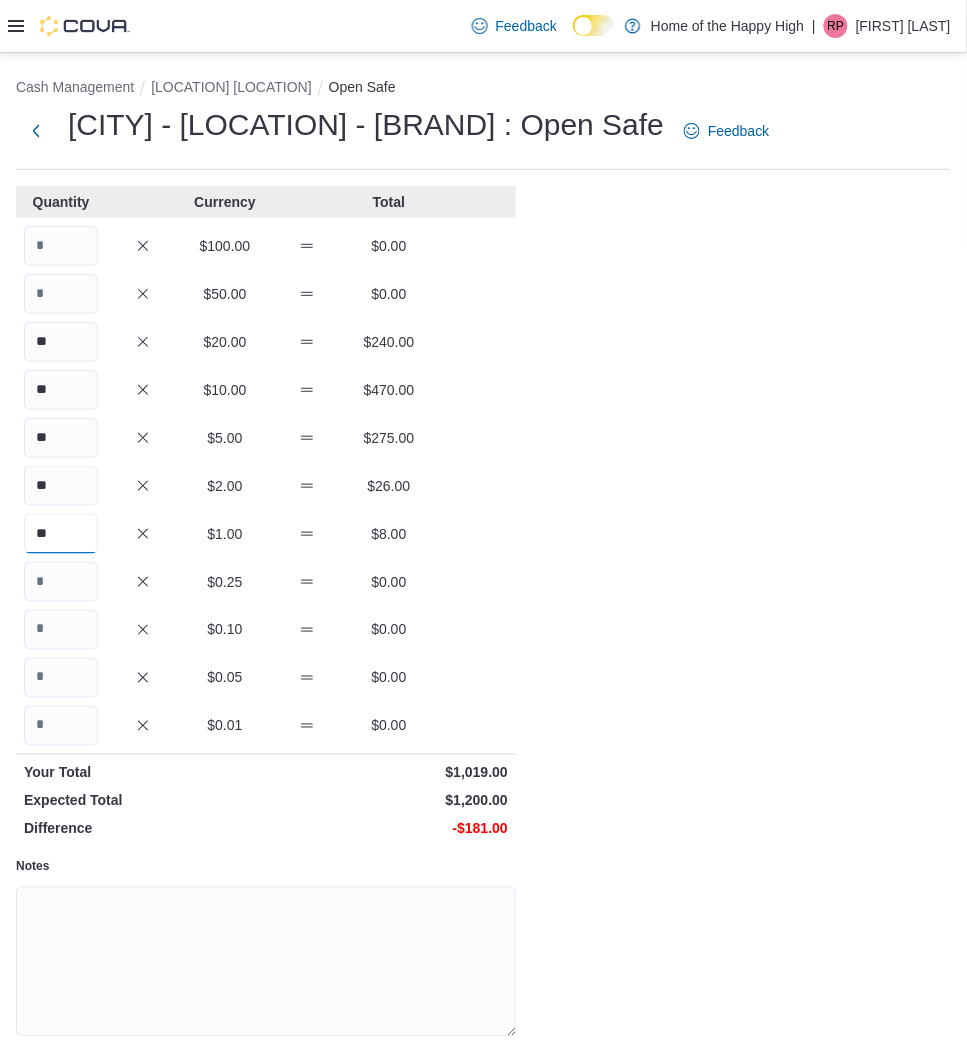 type on "**" 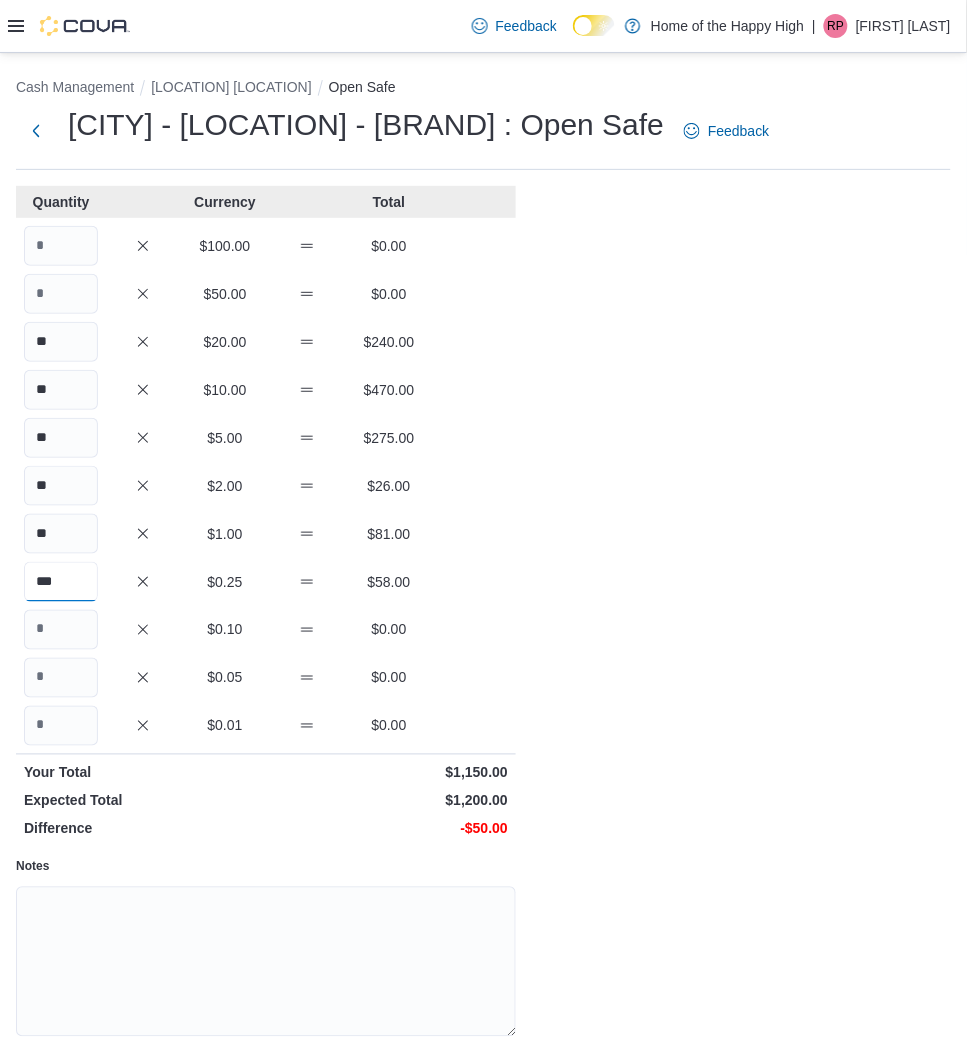 type on "***" 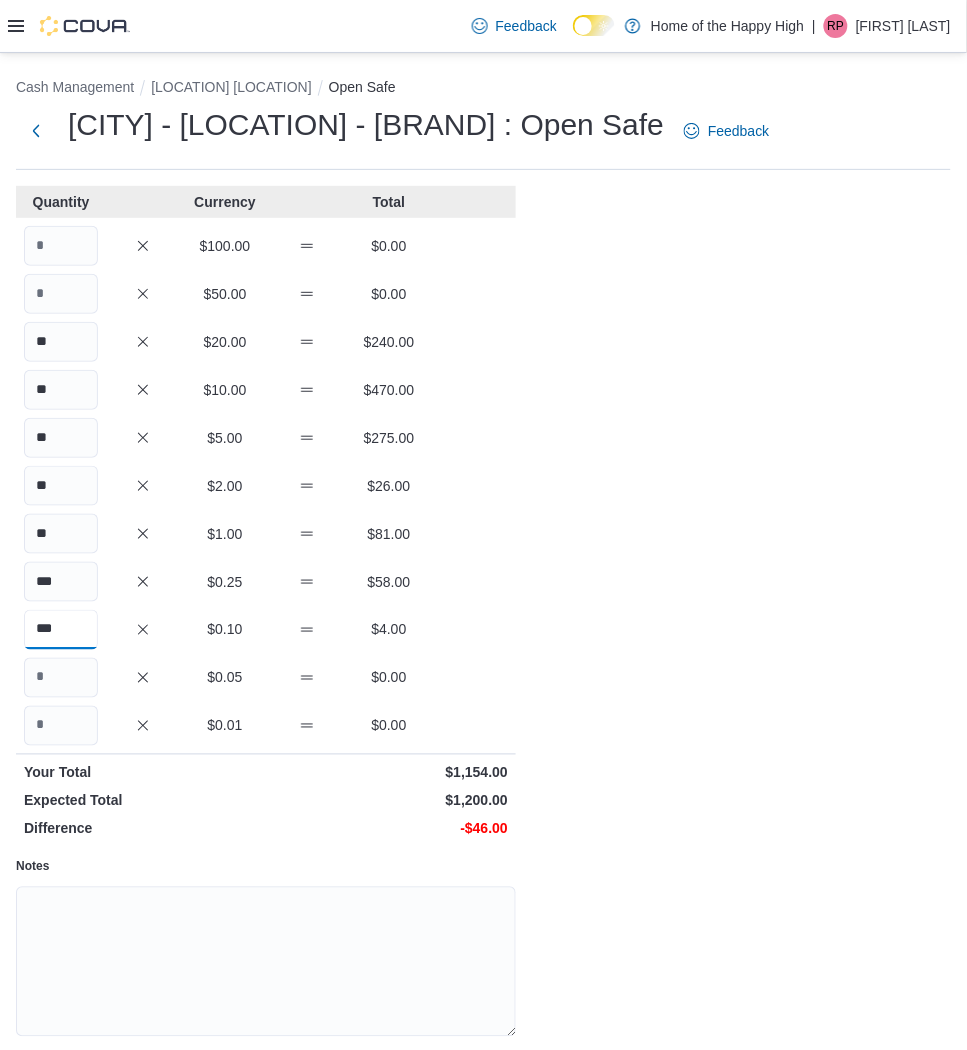 type on "***" 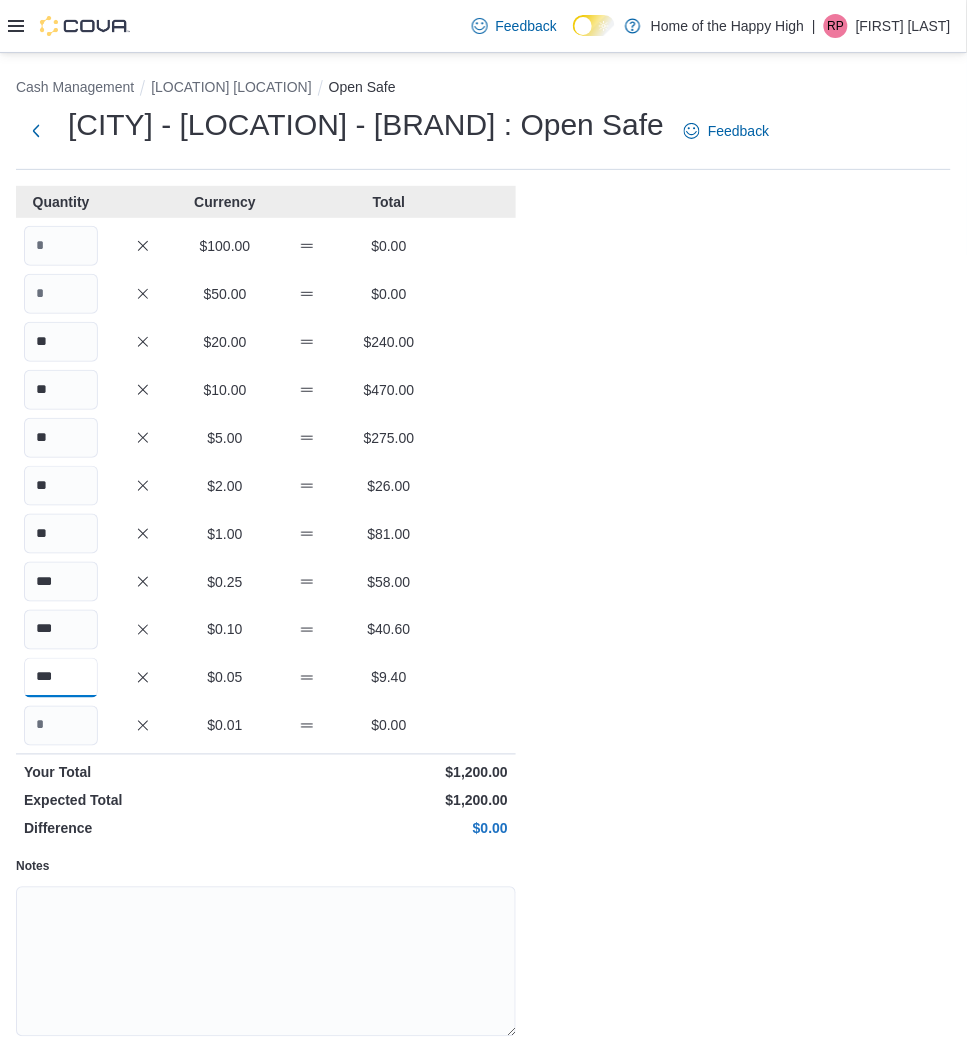type on "***" 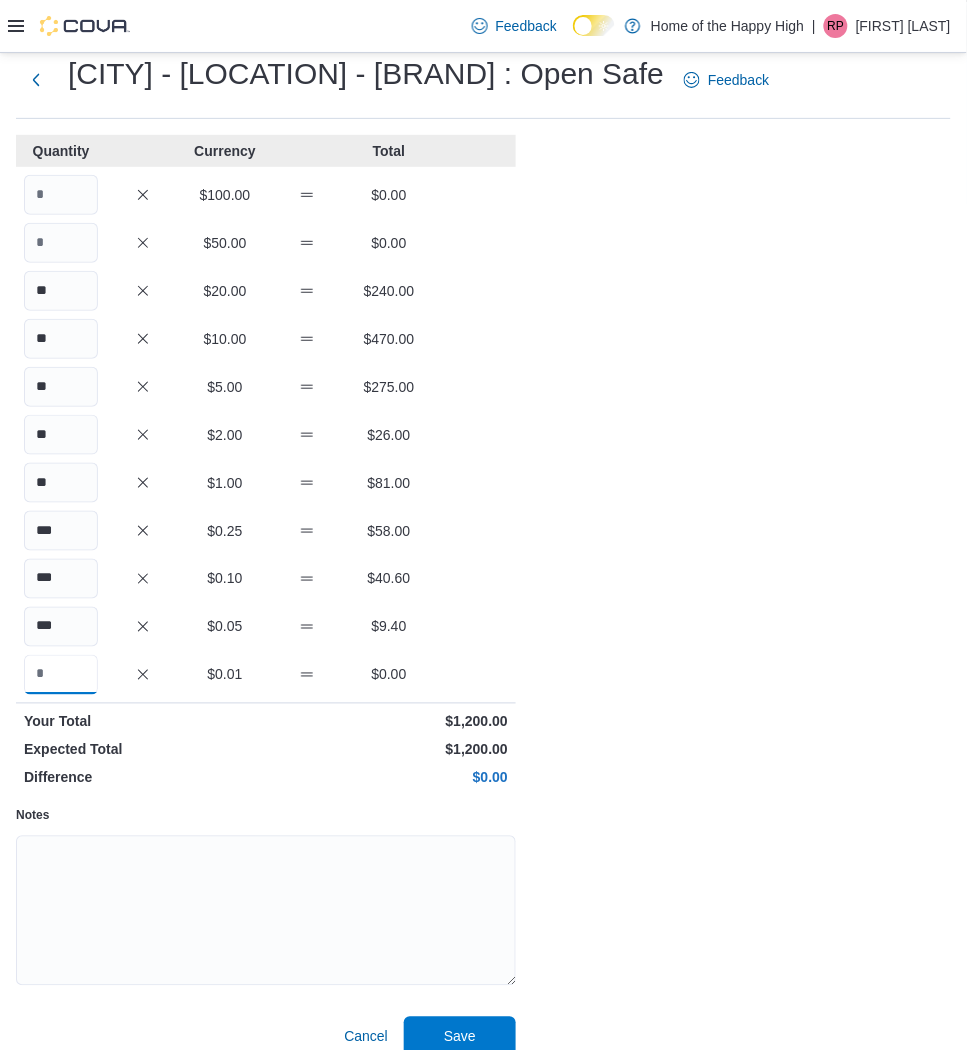 scroll, scrollTop: 73, scrollLeft: 0, axis: vertical 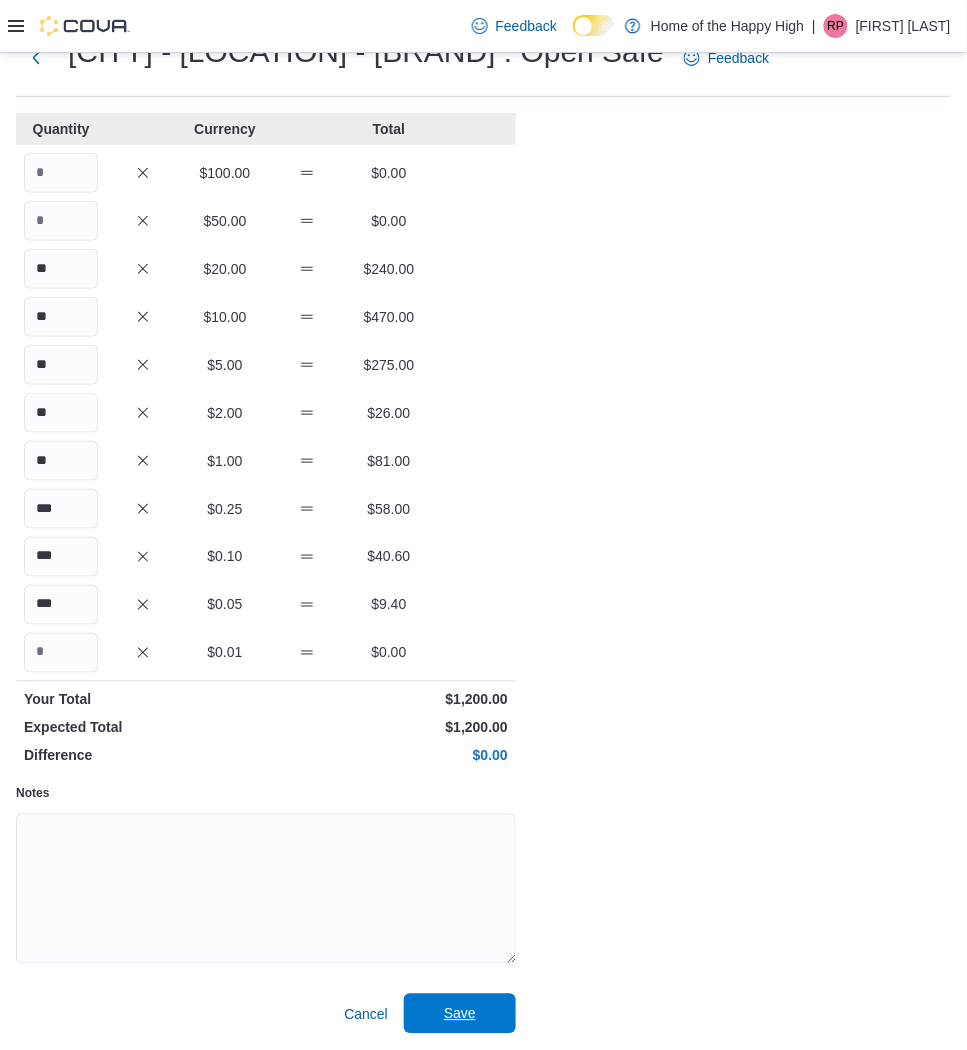 click on "Save" at bounding box center [460, 1014] 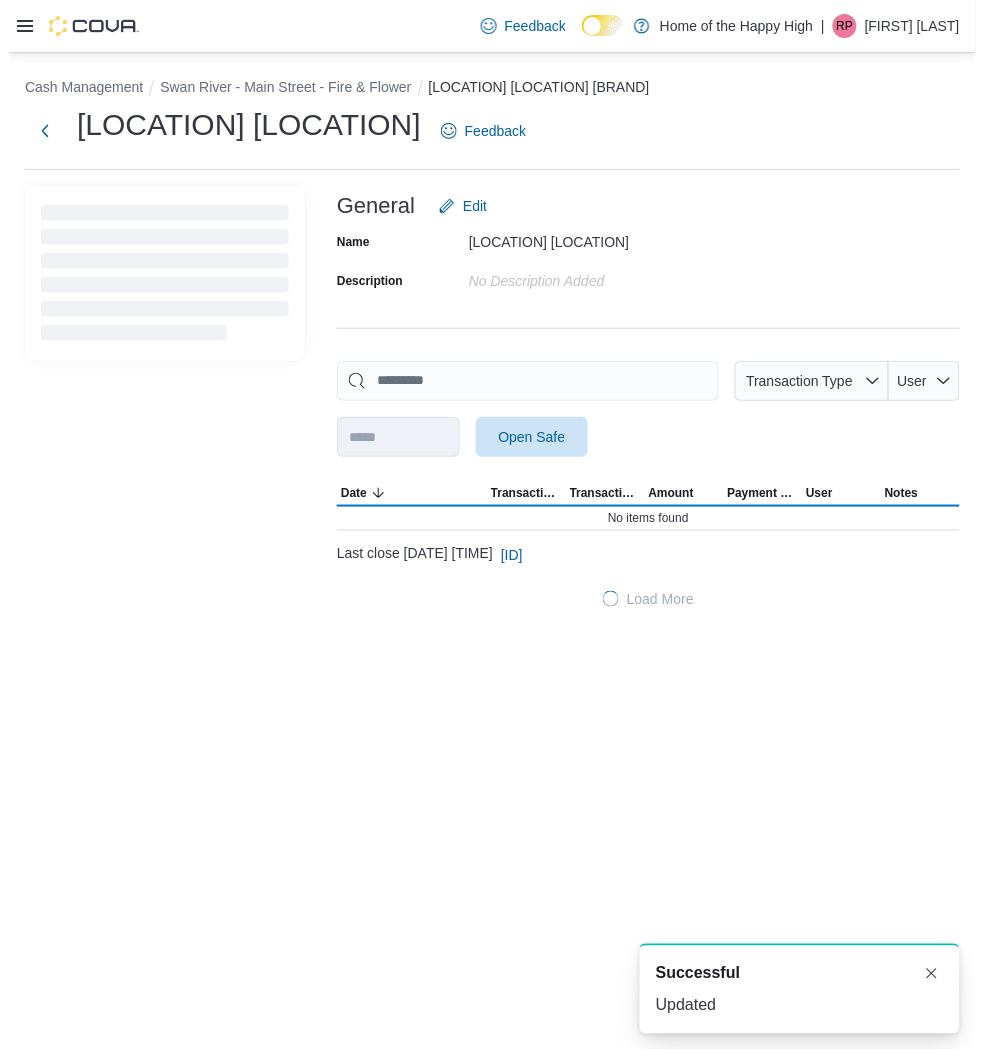 scroll, scrollTop: 0, scrollLeft: 0, axis: both 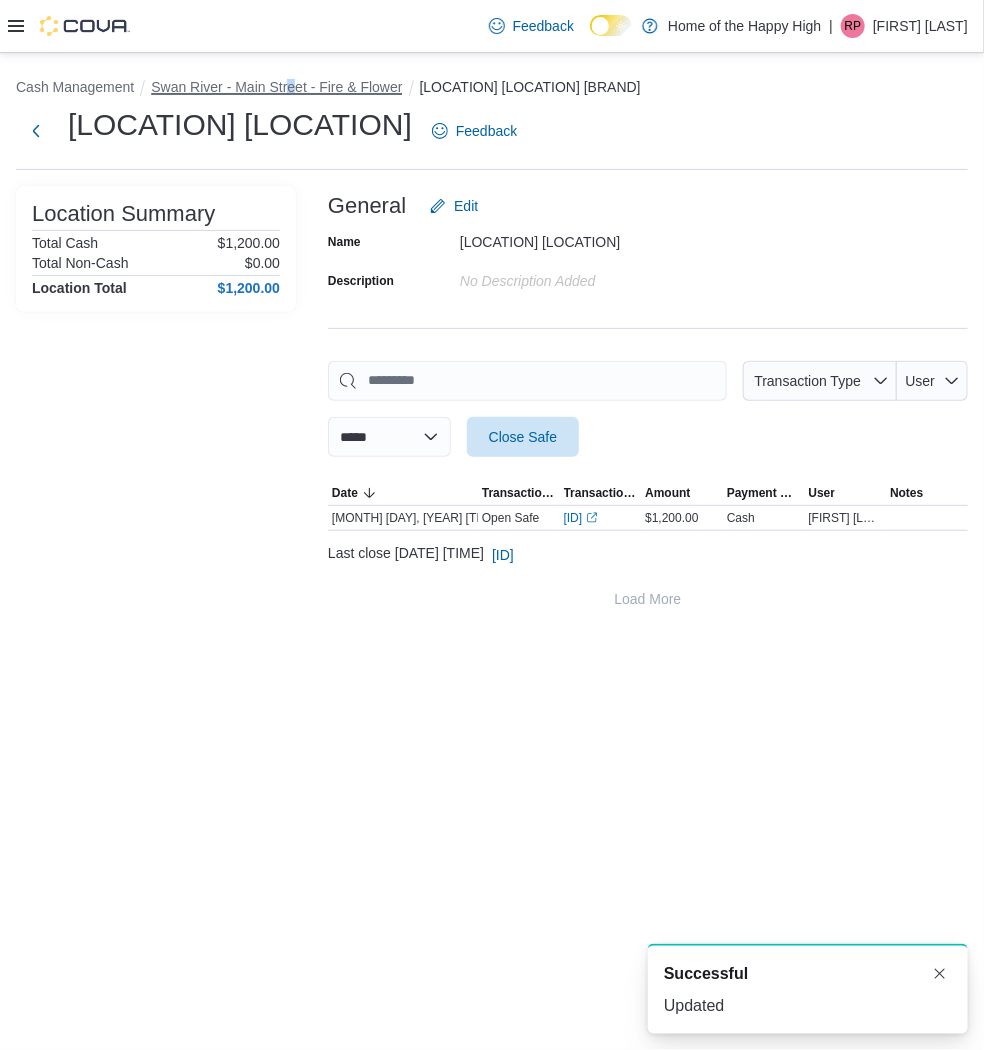 click on "Swan River - Main Street - Fire & Flower" at bounding box center [276, 87] 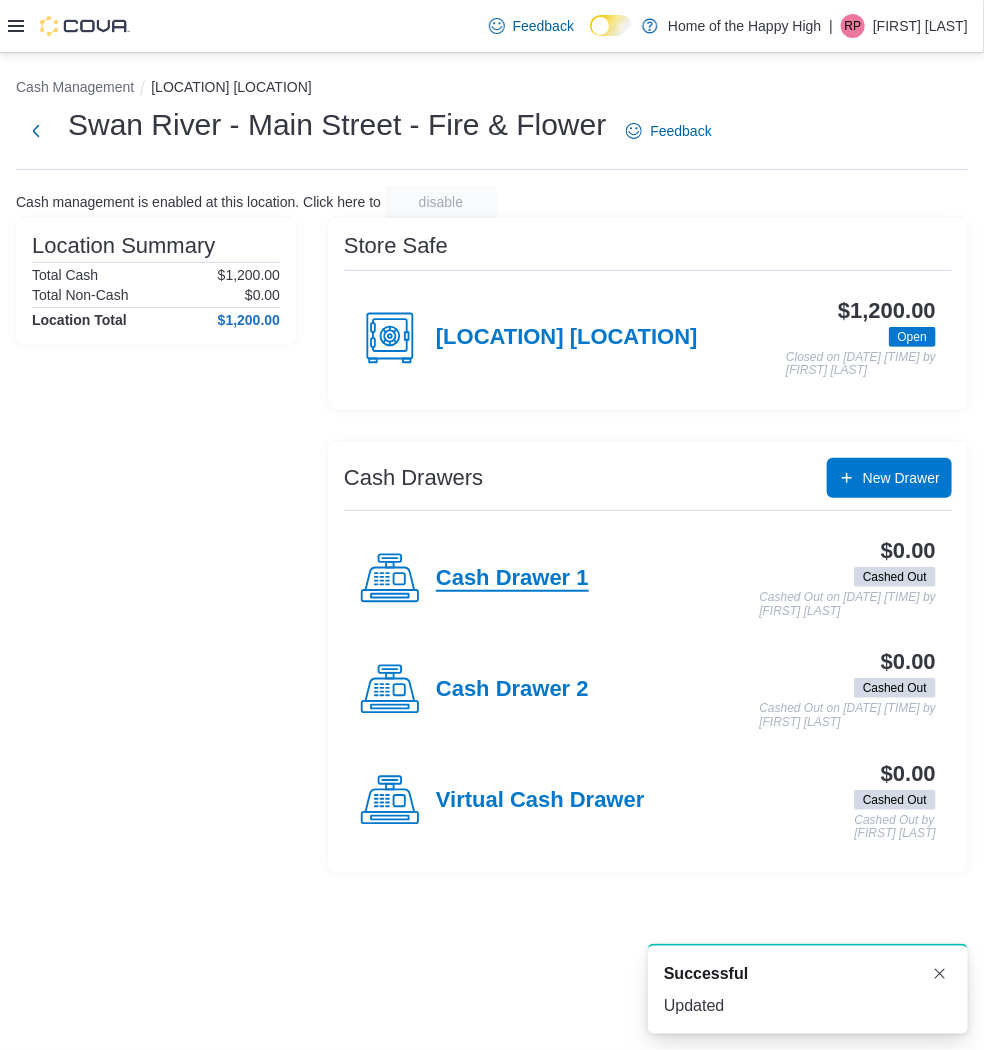 click on "Cash Drawer 1" at bounding box center [512, 579] 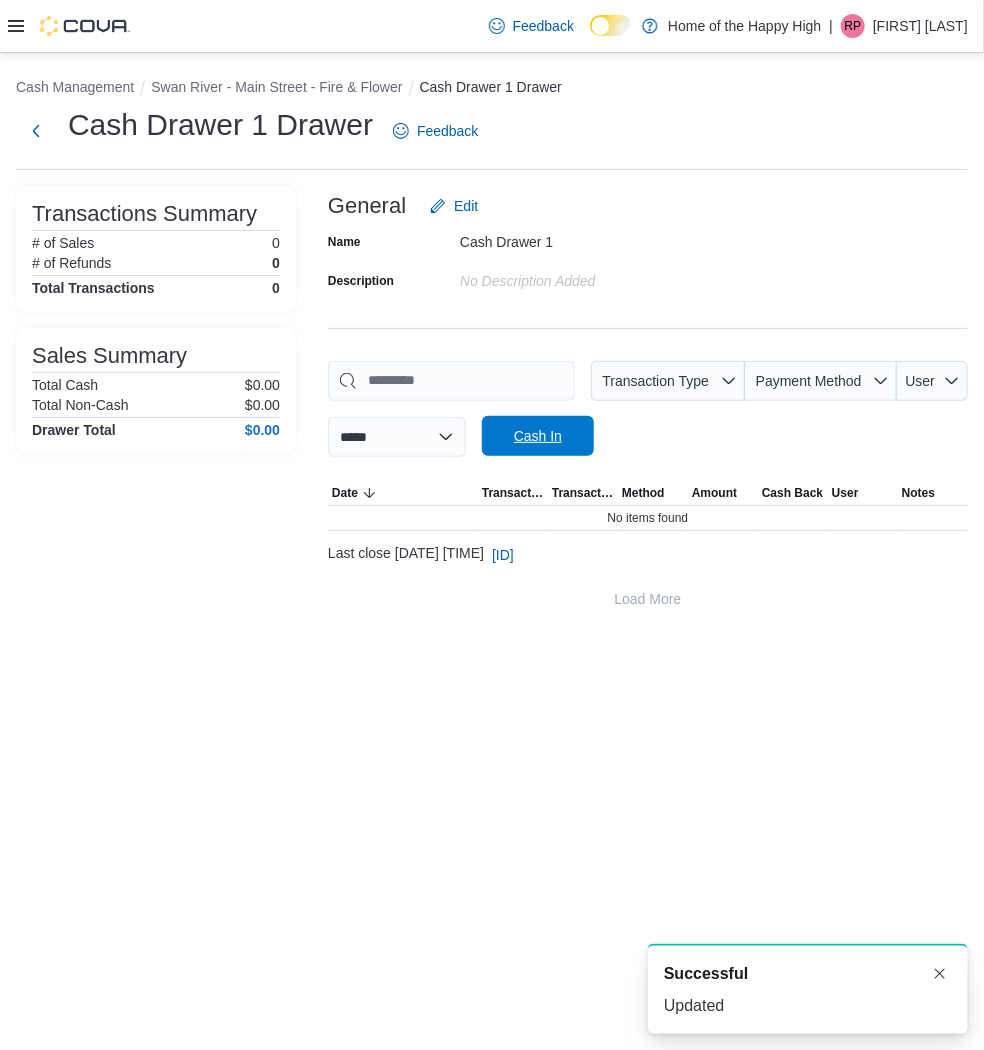 click on "Cash In" at bounding box center [538, 436] 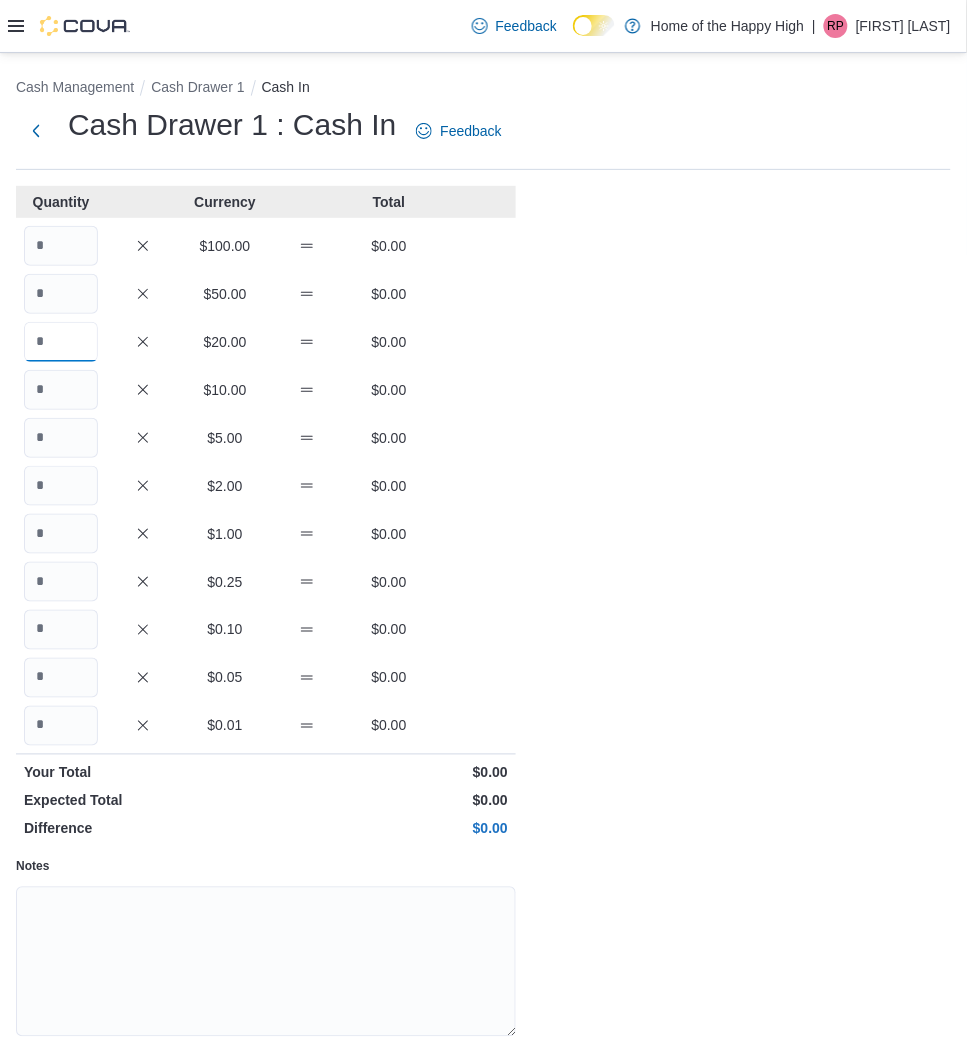 click at bounding box center (61, 342) 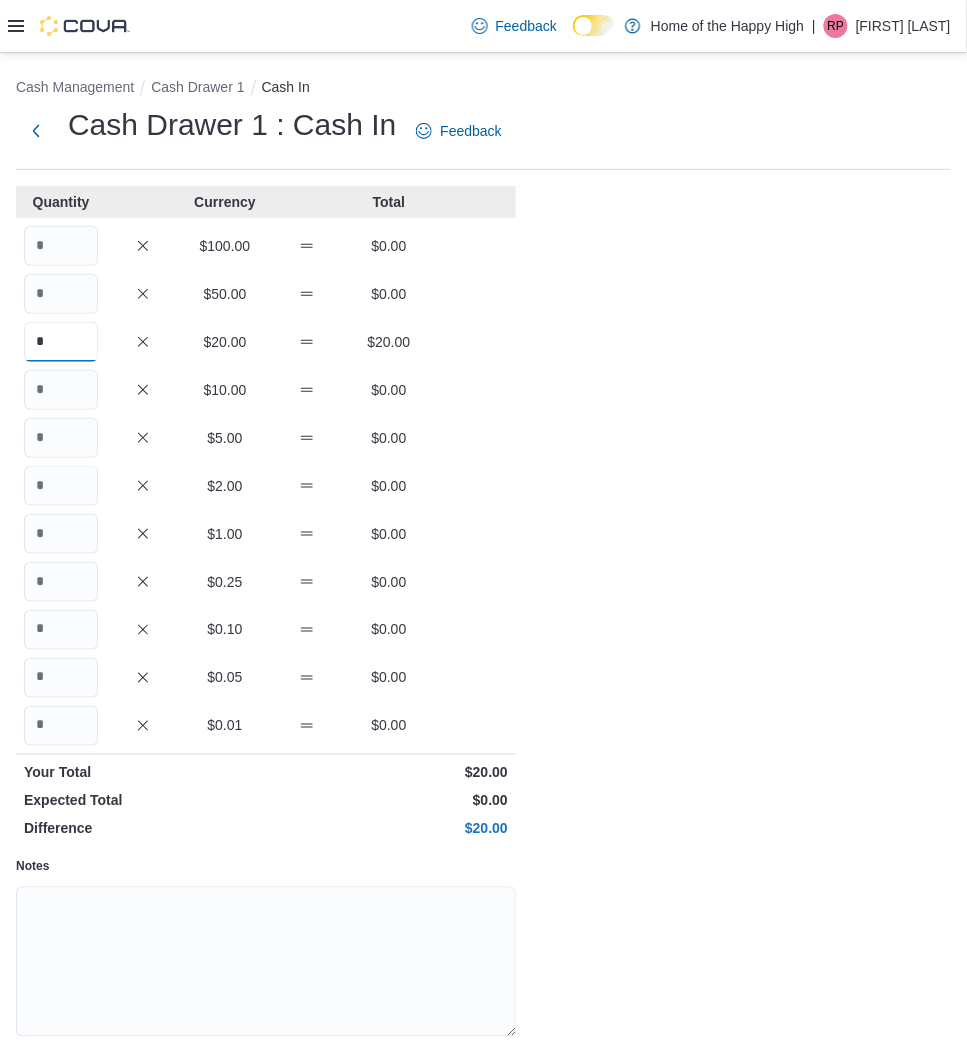 type on "*" 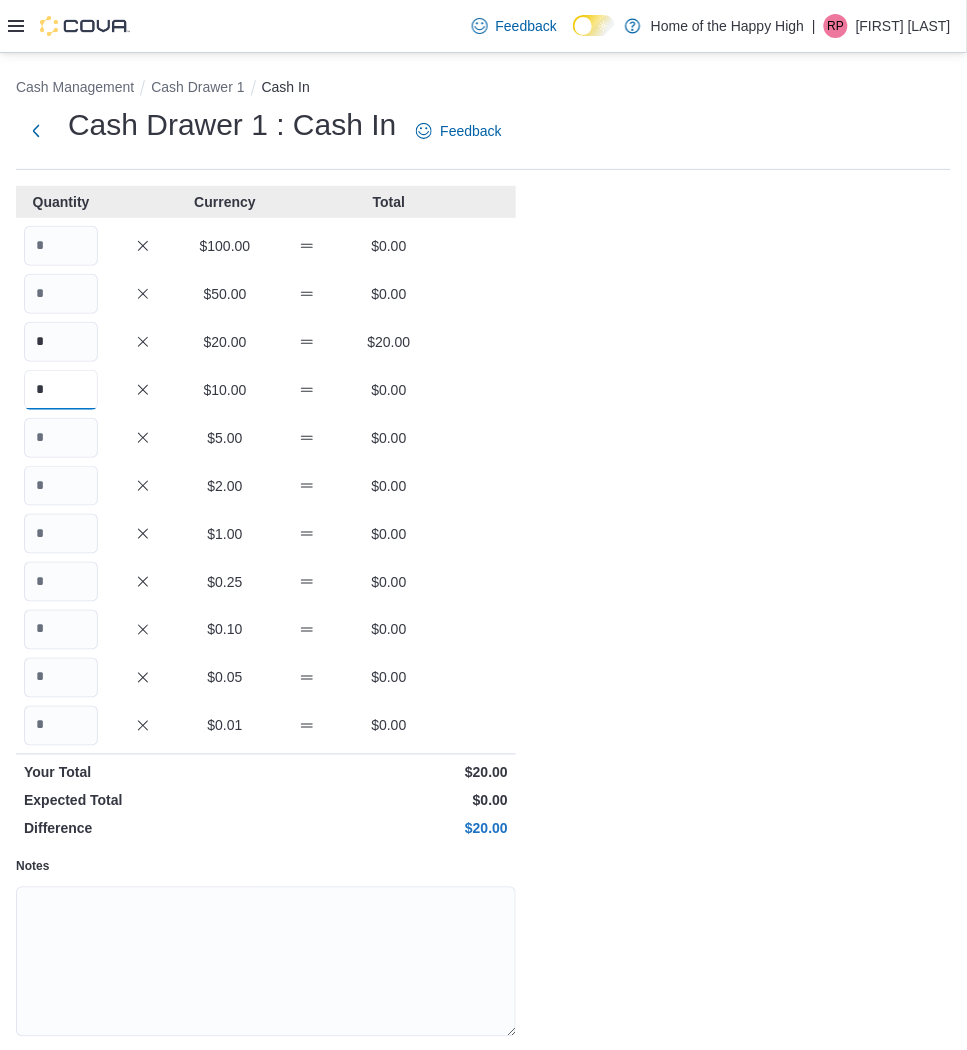 type on "*" 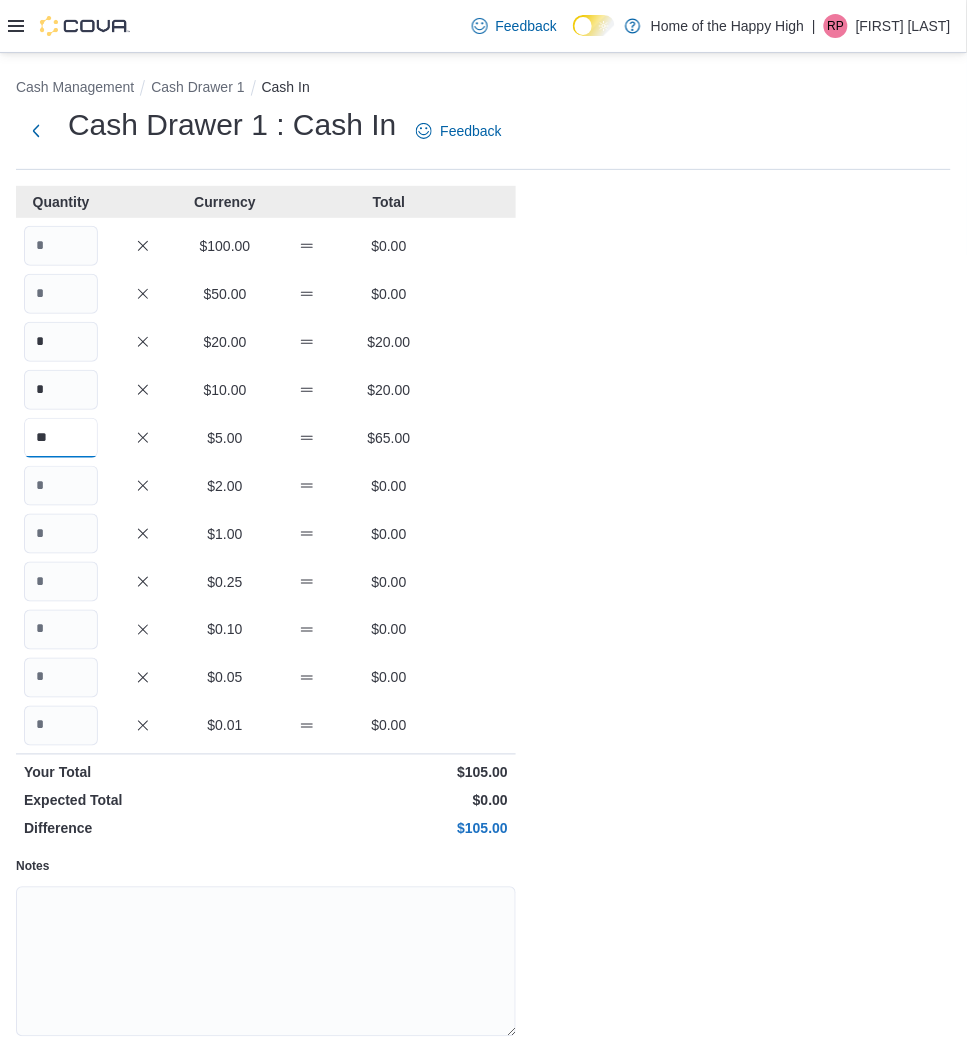 type on "**" 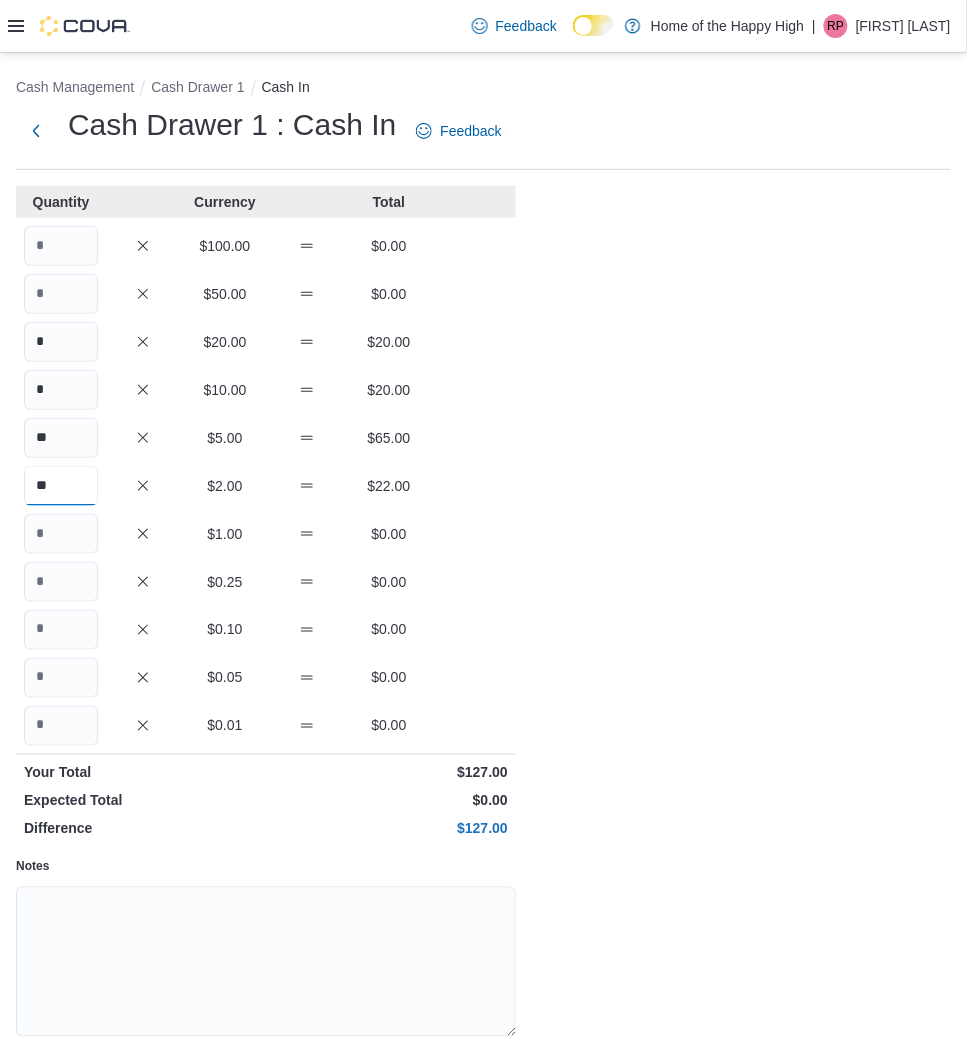 type on "**" 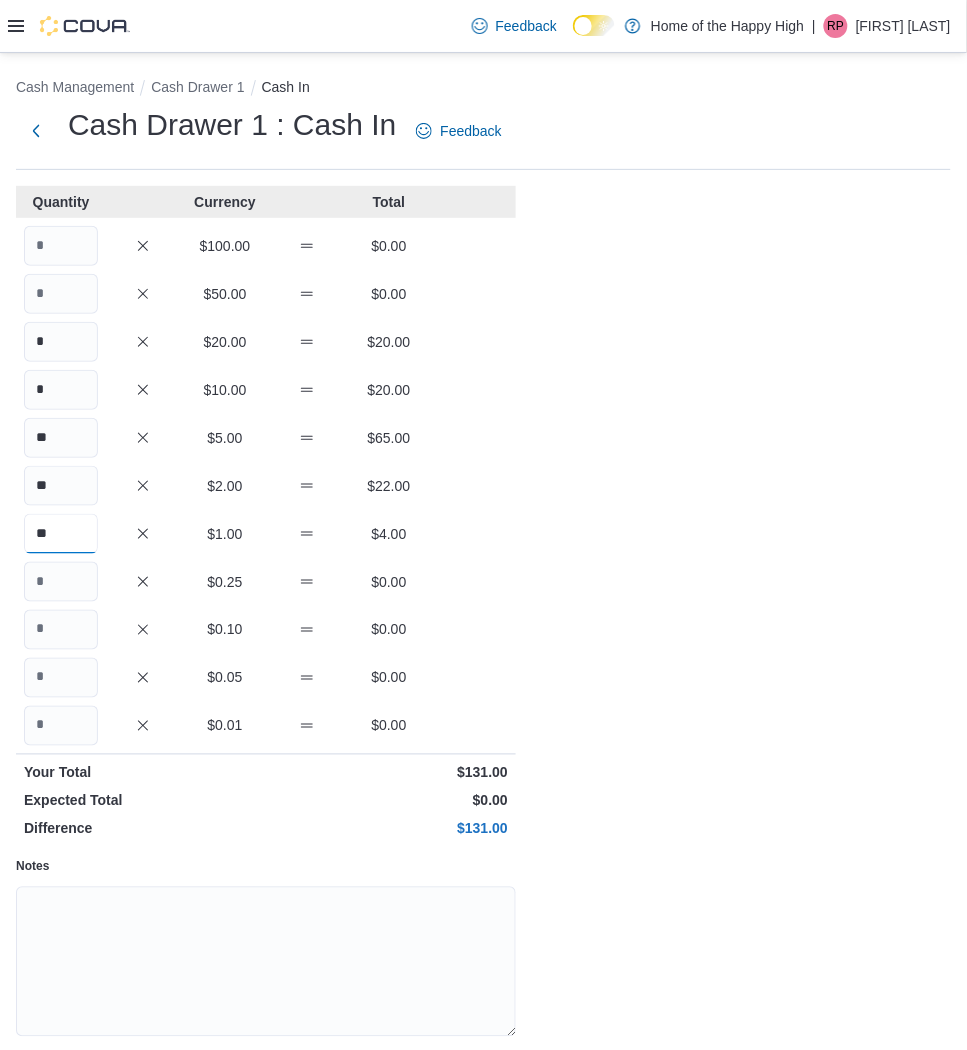type on "**" 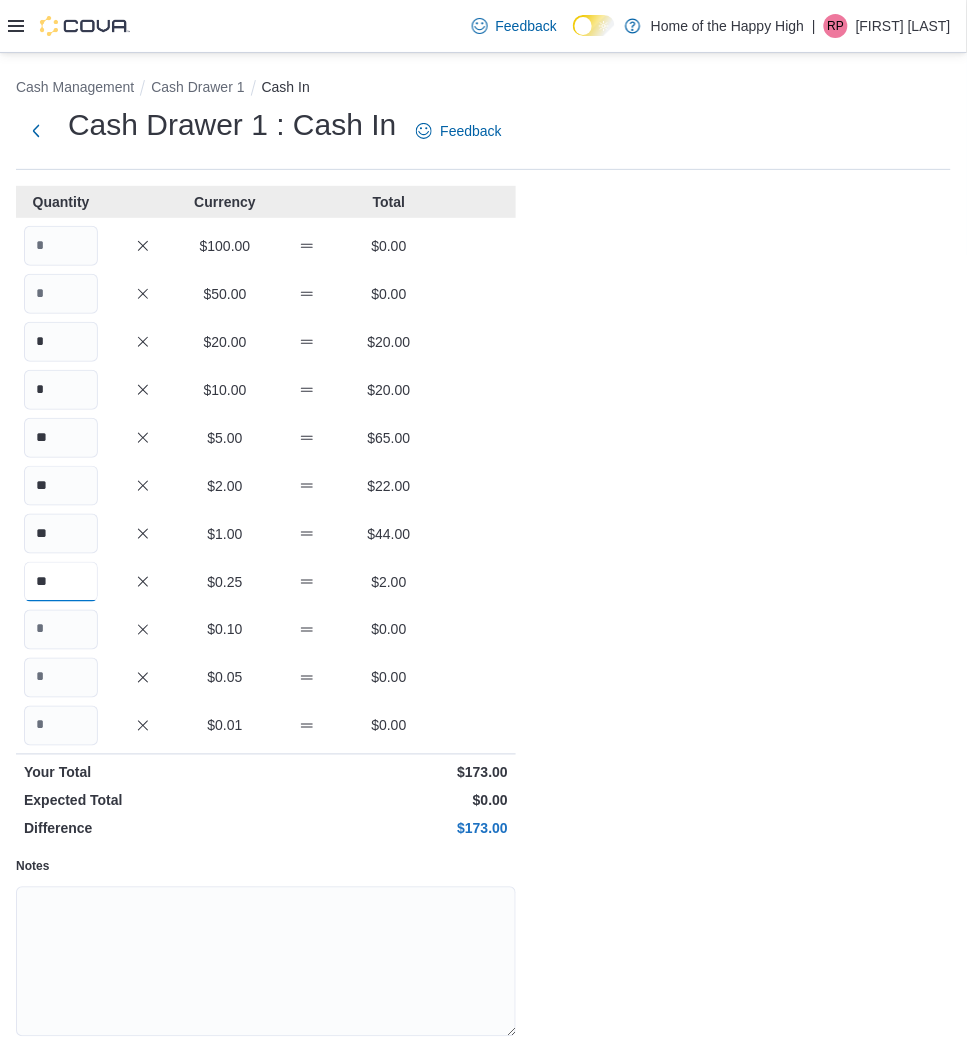 type on "**" 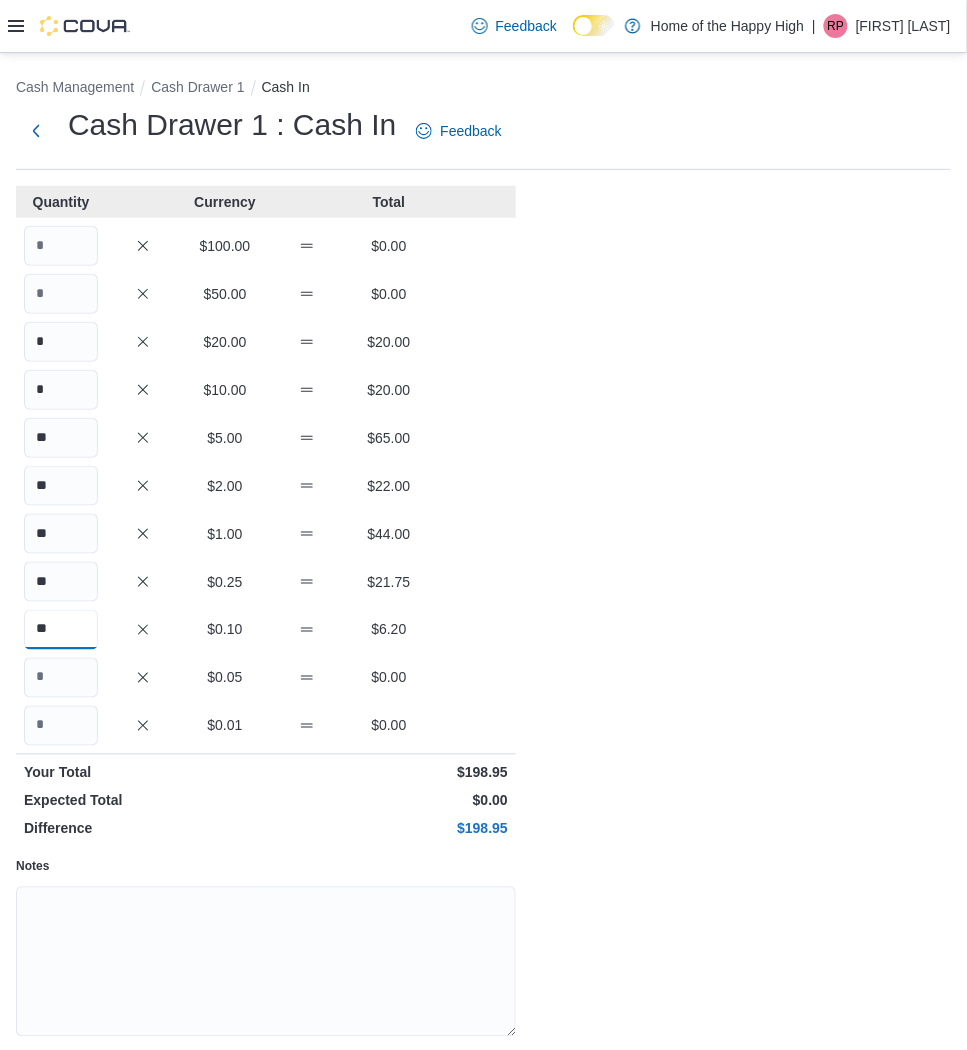 type on "**" 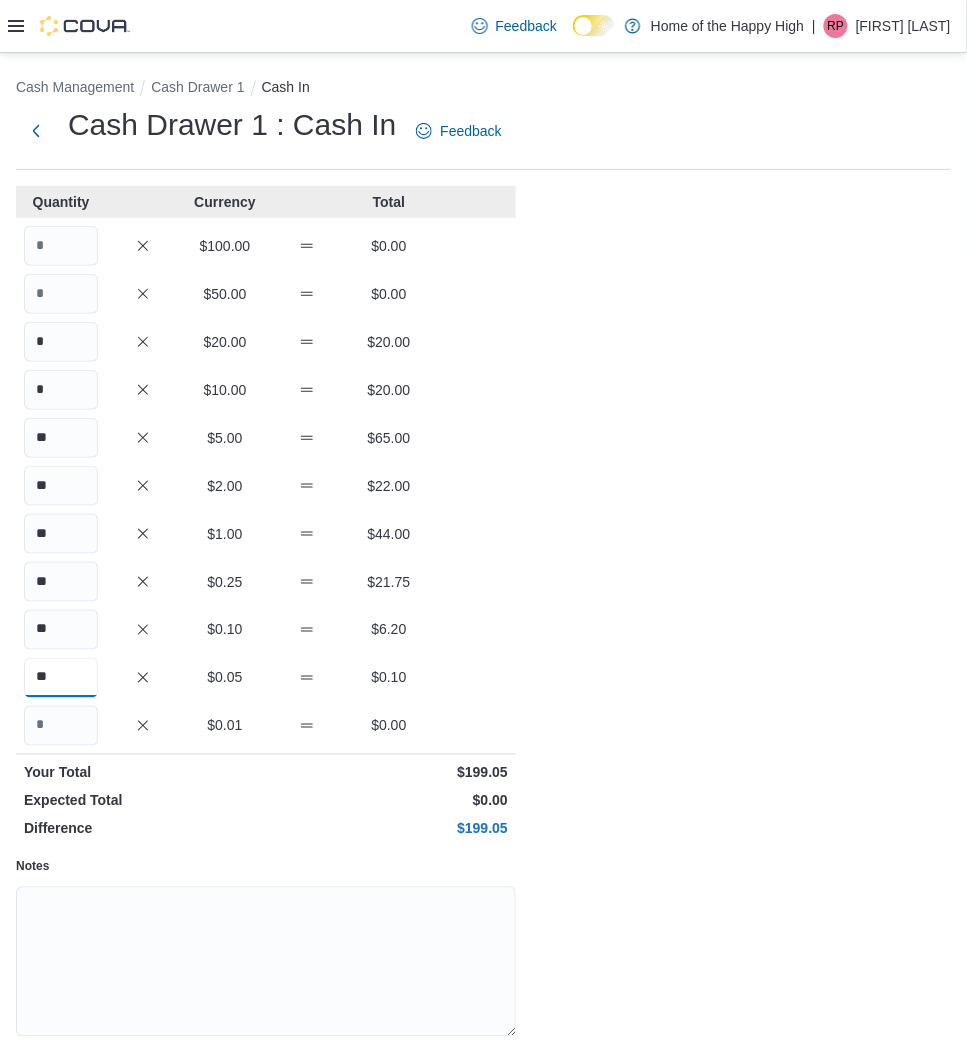 type on "**" 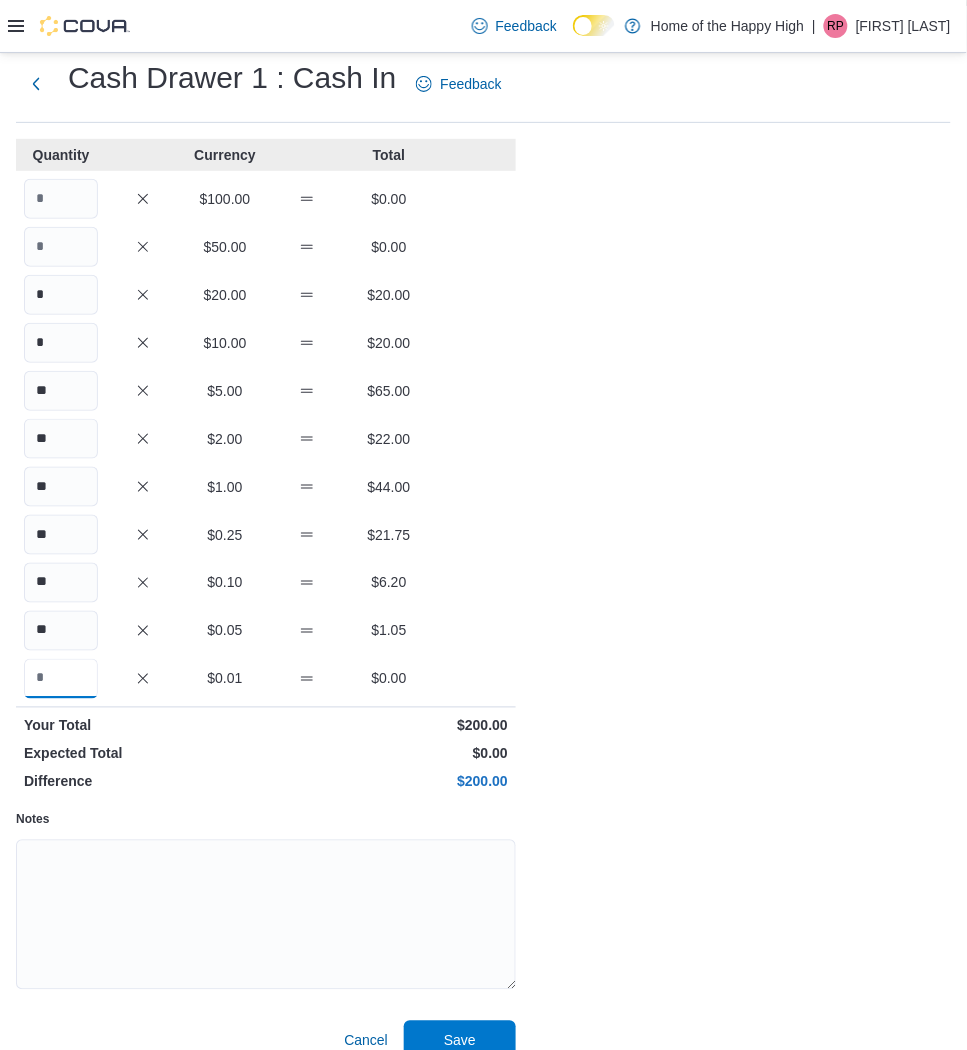 scroll, scrollTop: 73, scrollLeft: 0, axis: vertical 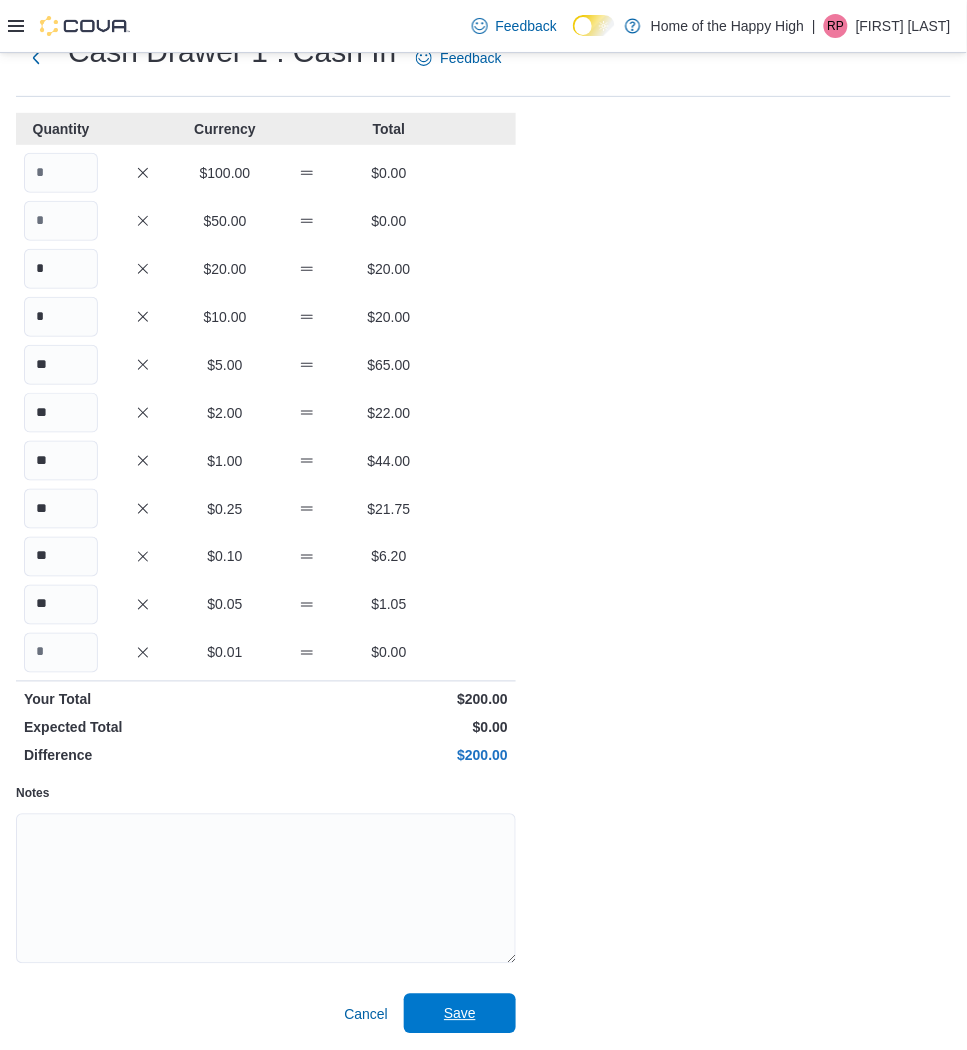 click on "Save" at bounding box center (460, 1014) 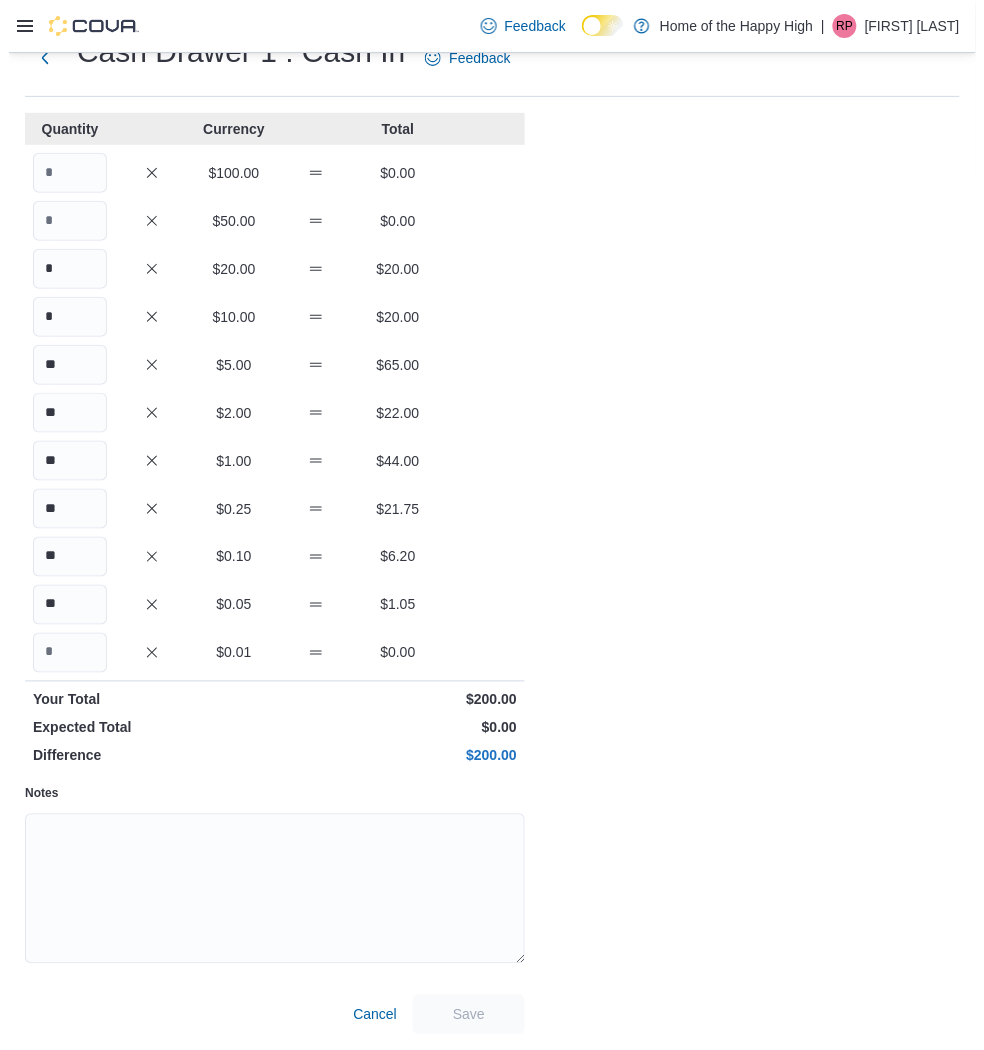 scroll, scrollTop: 0, scrollLeft: 0, axis: both 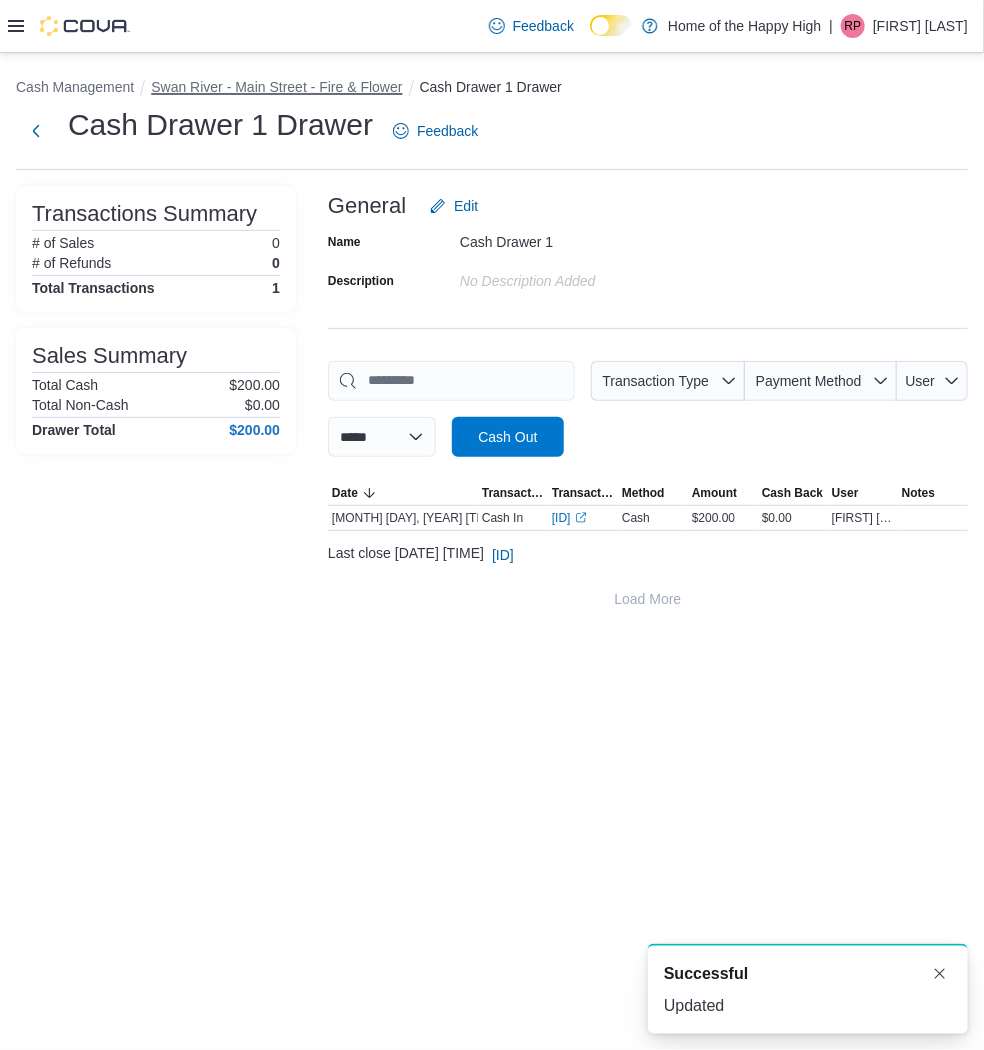 click on "Swan River - Main Street - Fire & Flower" at bounding box center (276, 87) 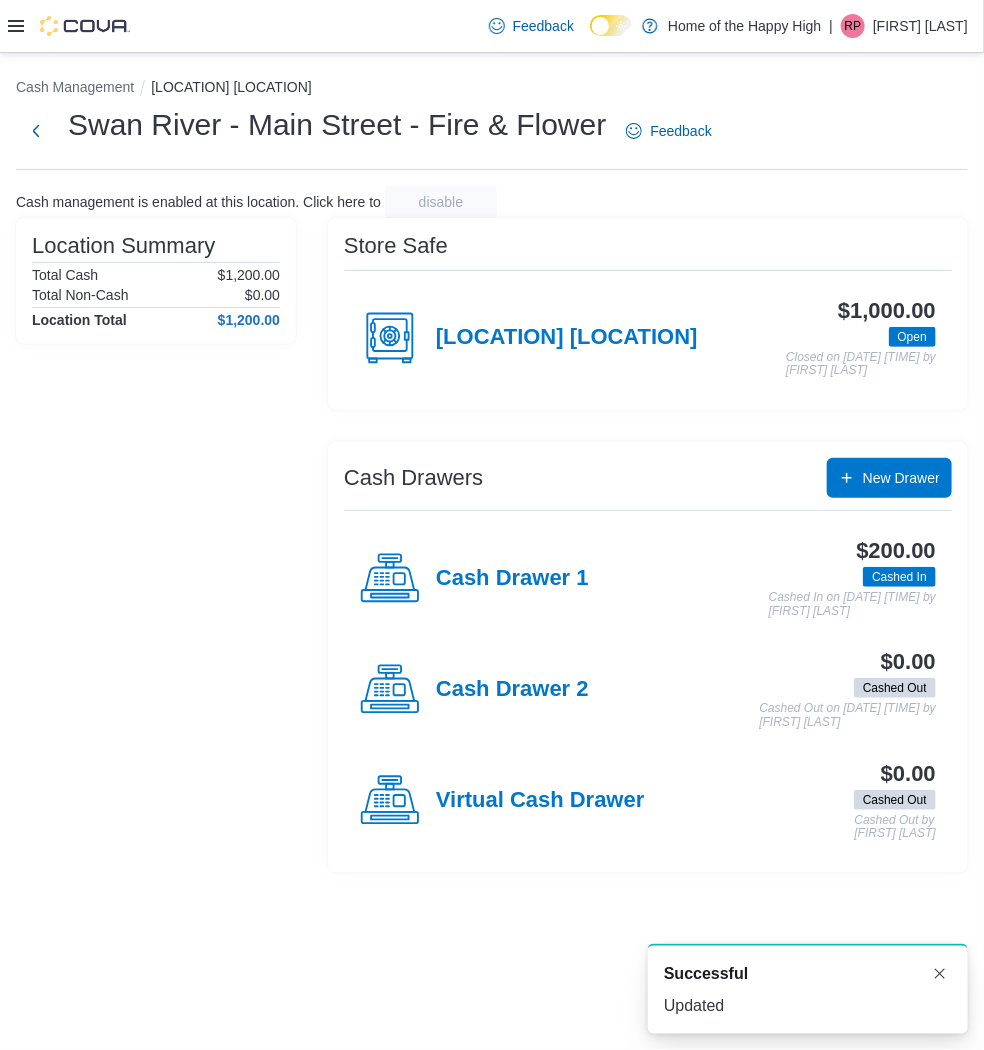 click on "Cash Drawer 2" at bounding box center [474, 690] 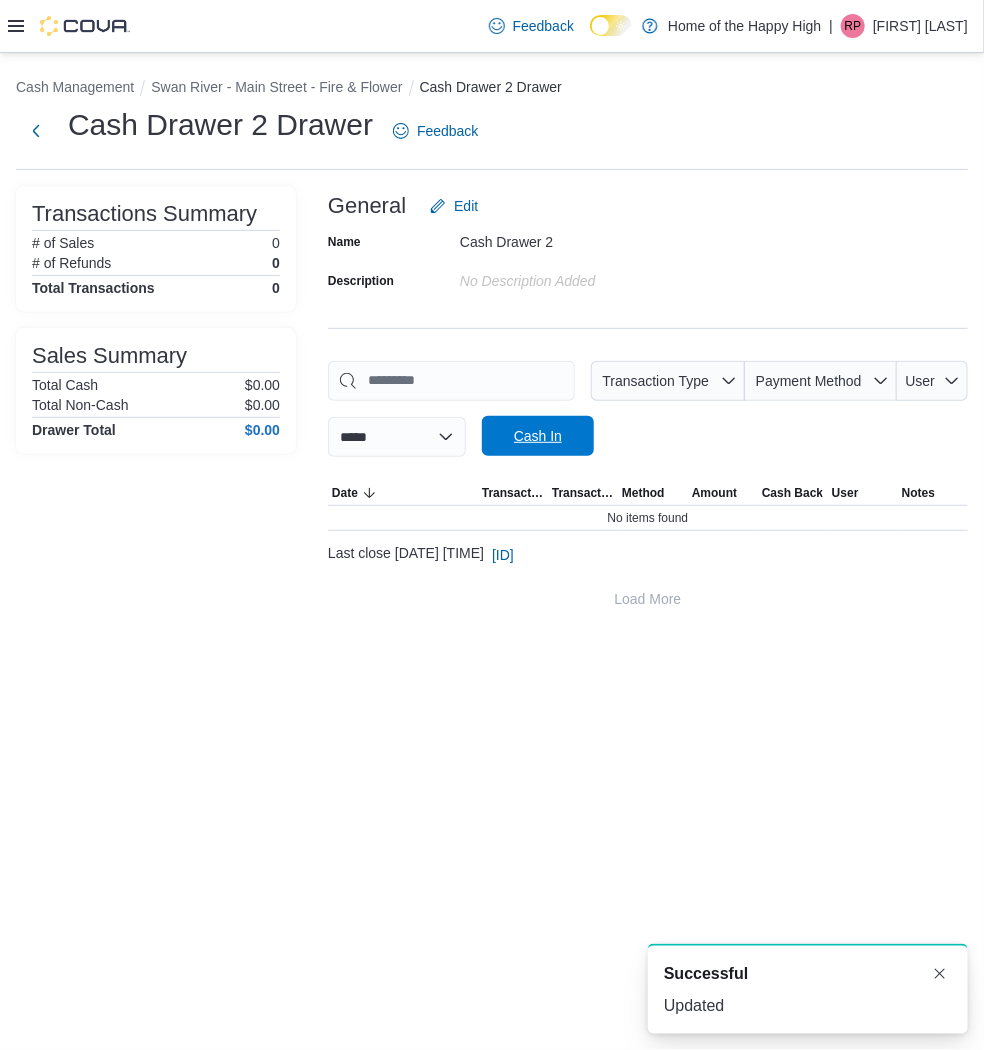 click on "Cash In" at bounding box center (538, 436) 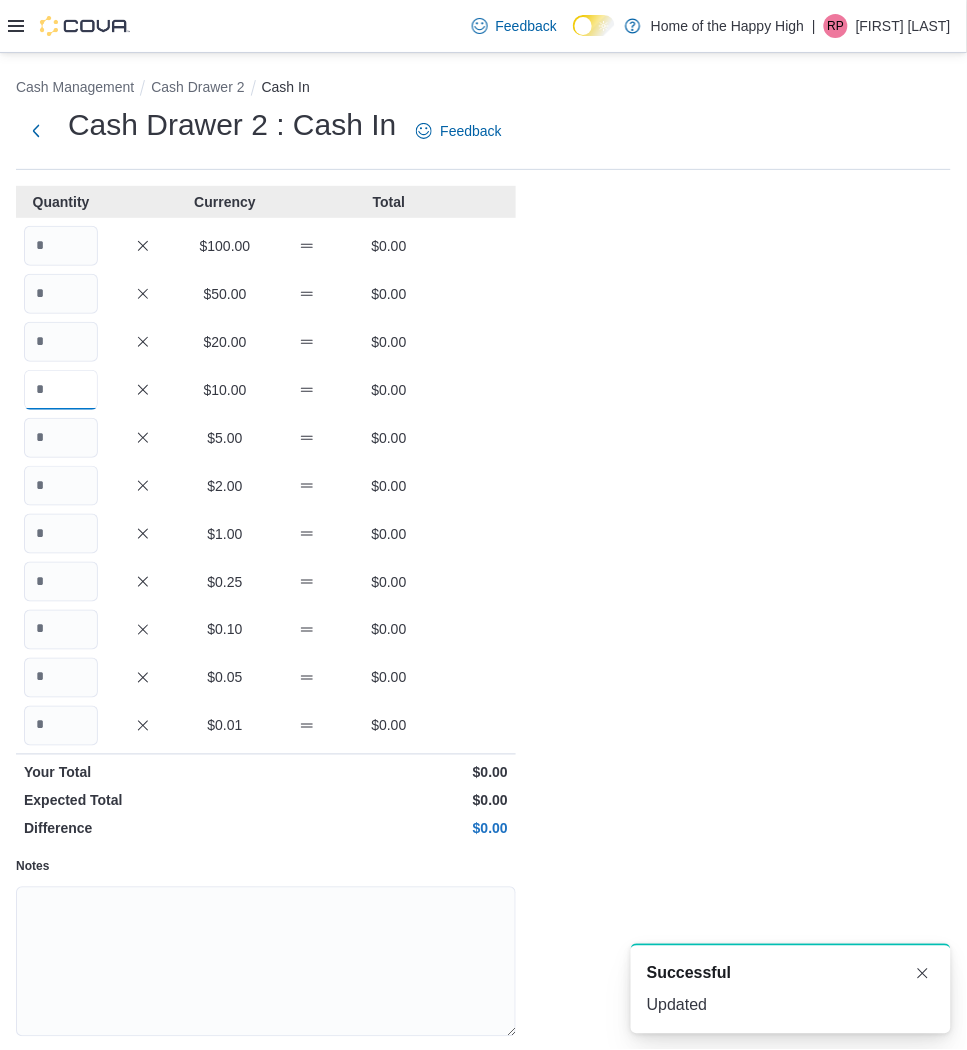 click at bounding box center [61, 390] 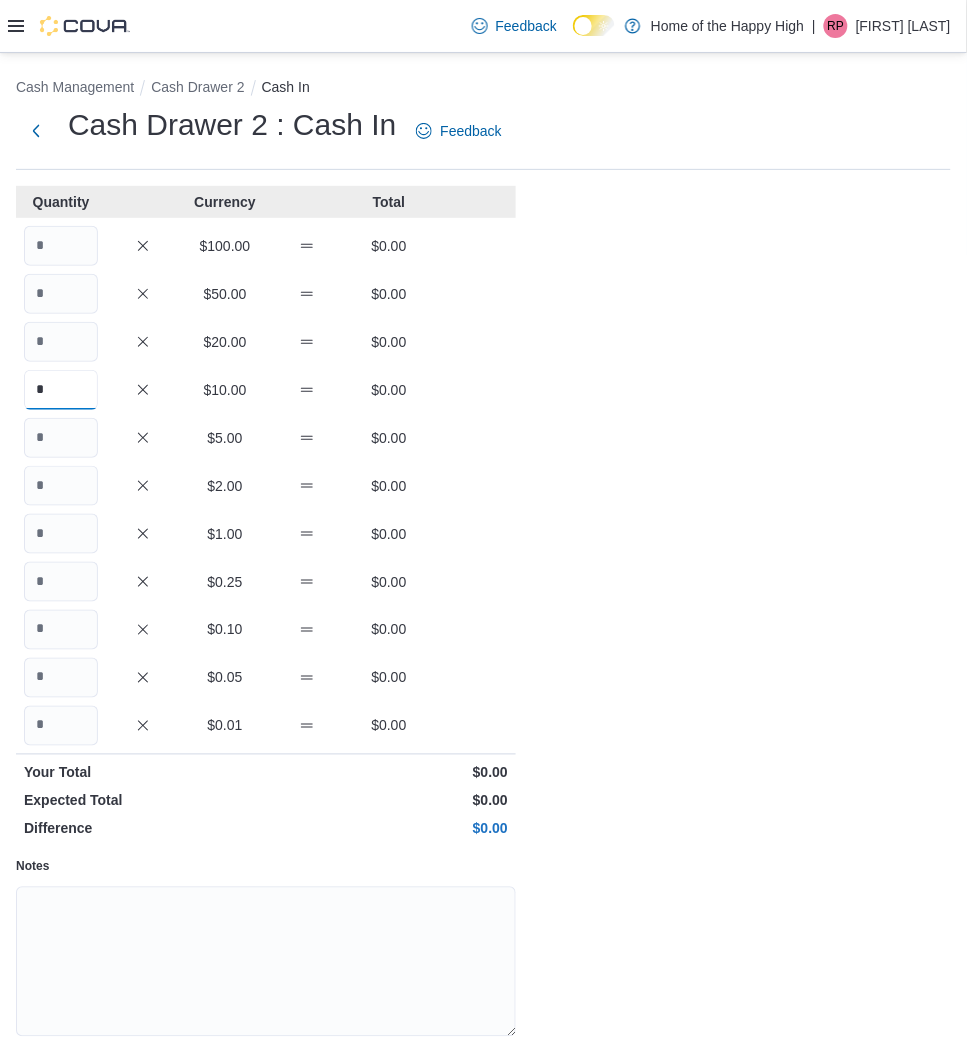 type on "*" 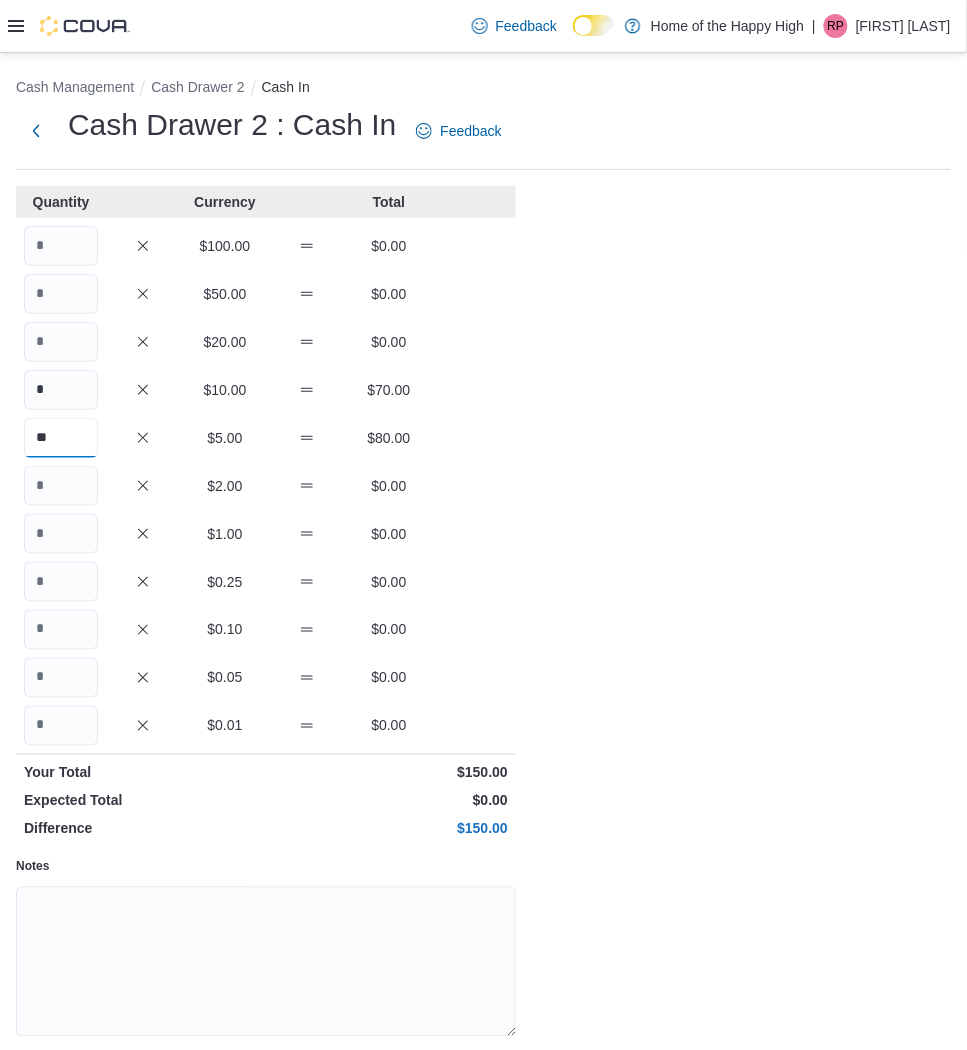 type on "**" 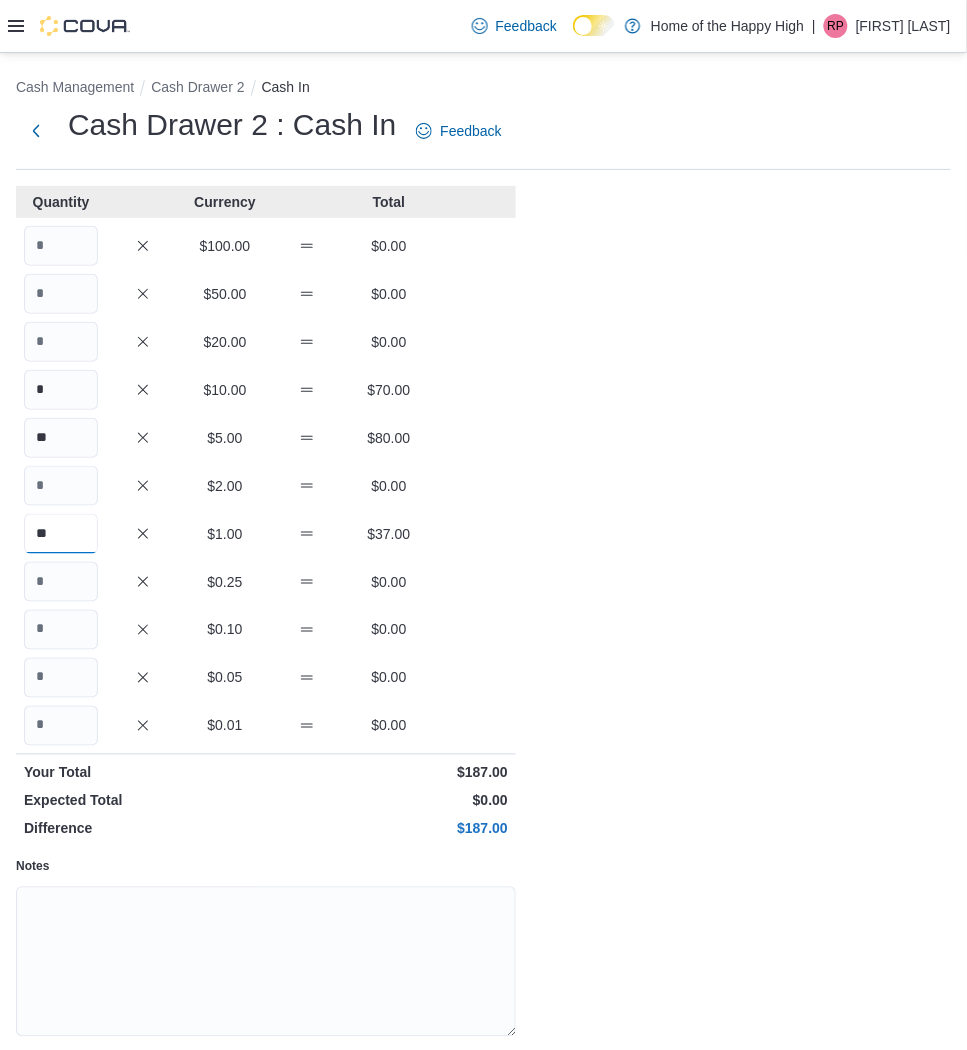 type on "**" 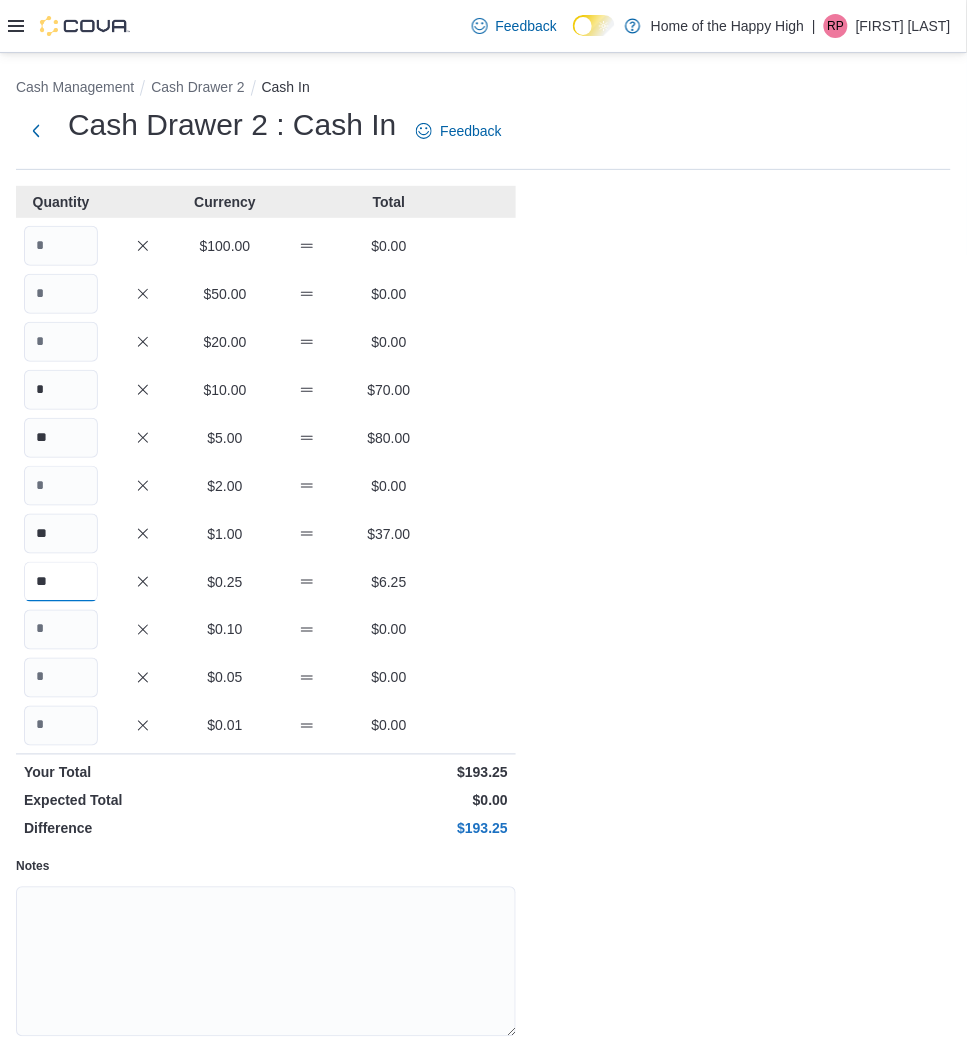 type on "**" 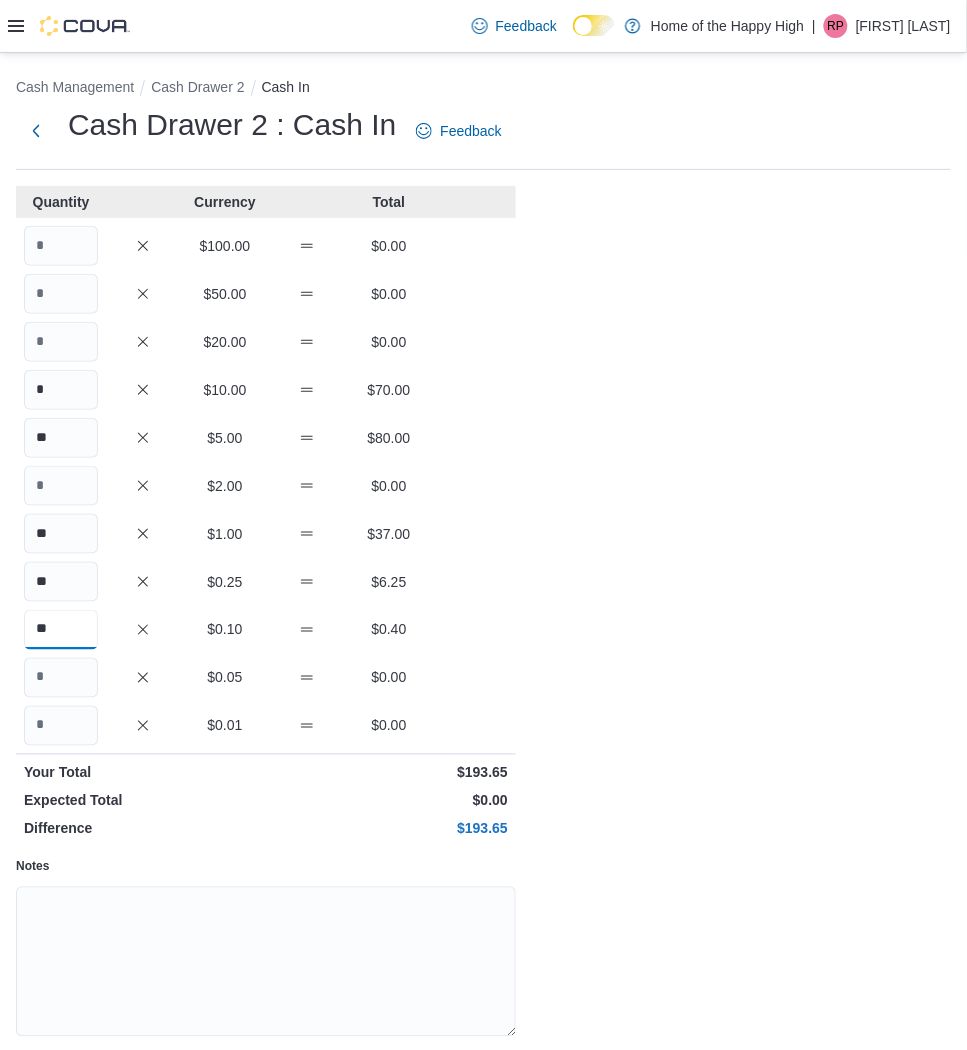 type on "**" 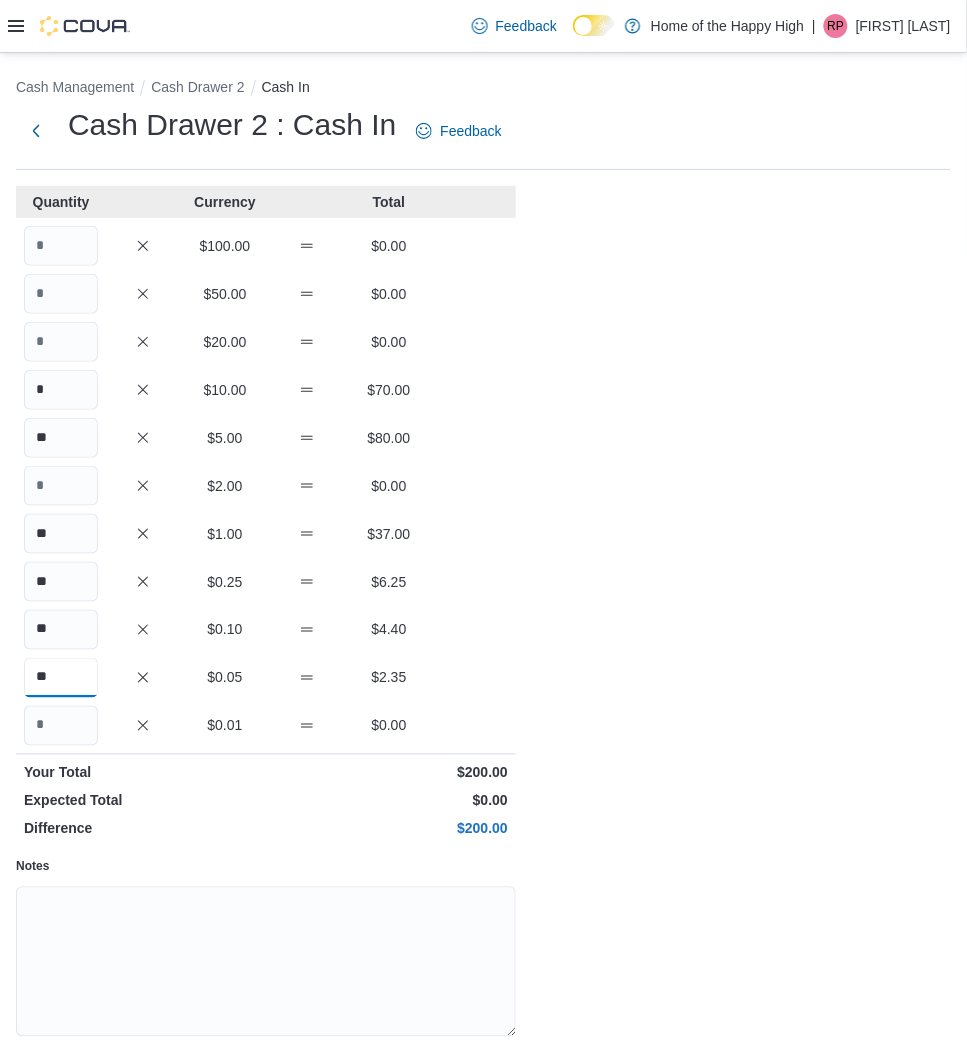 type on "**" 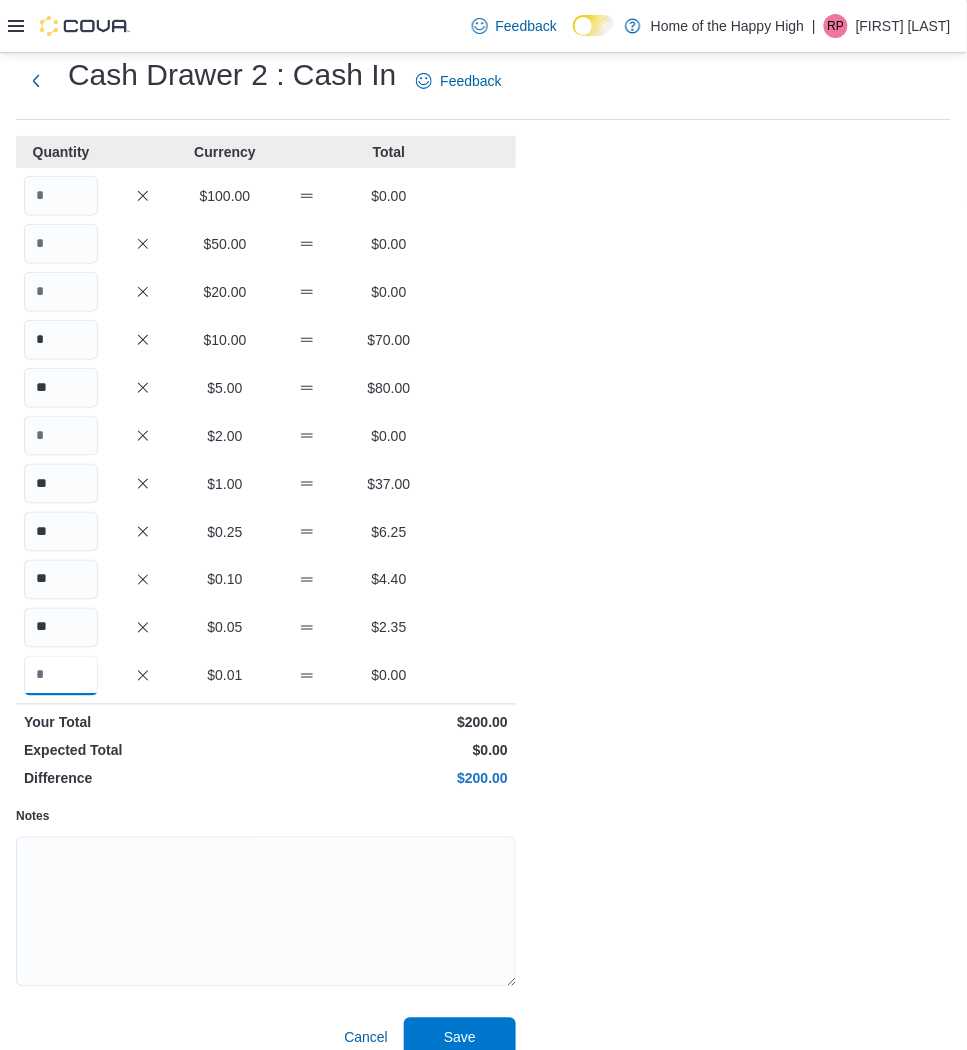 scroll, scrollTop: 73, scrollLeft: 0, axis: vertical 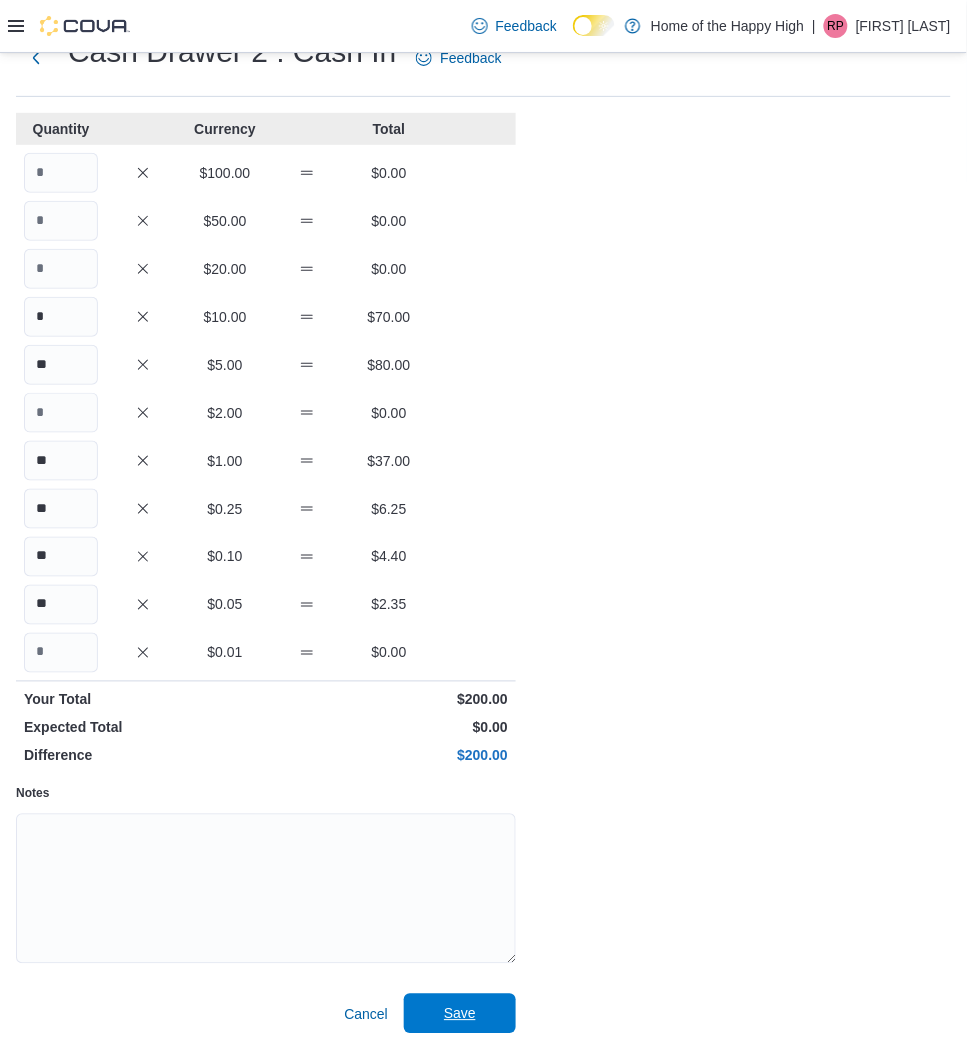 click on "Save" at bounding box center (460, 1014) 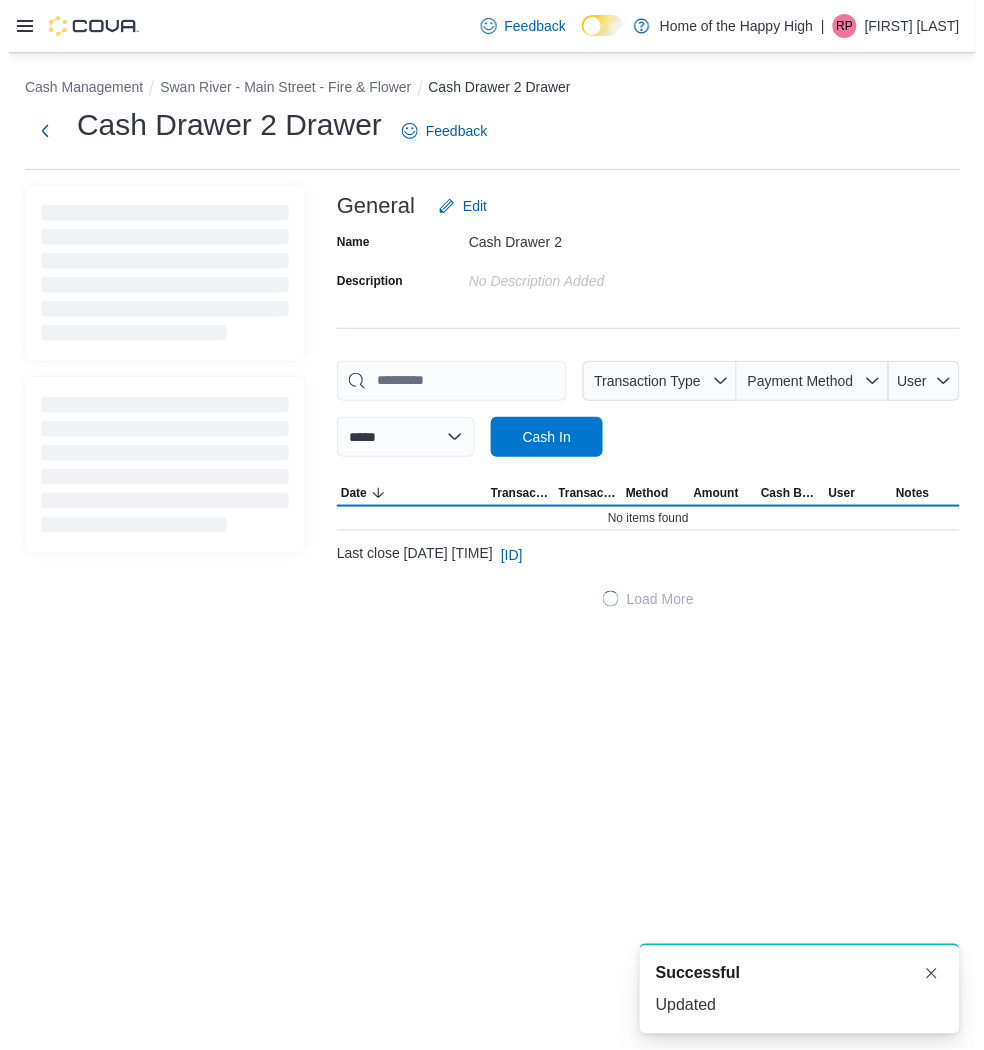scroll, scrollTop: 0, scrollLeft: 0, axis: both 